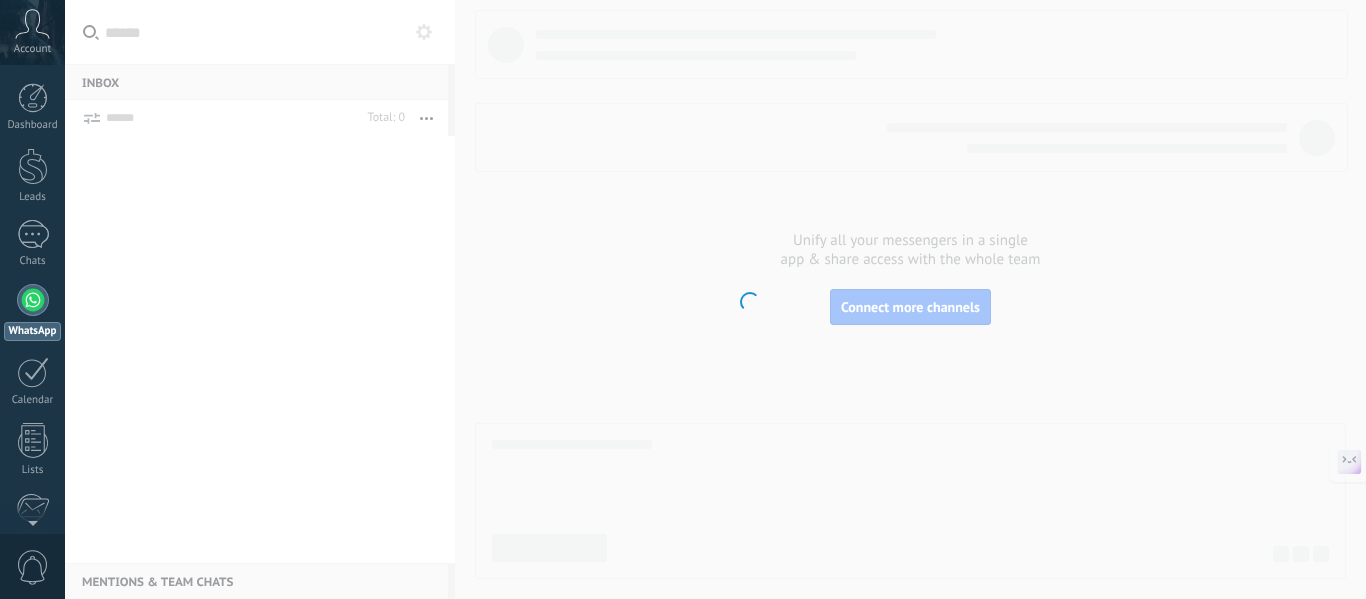 scroll, scrollTop: 0, scrollLeft: 0, axis: both 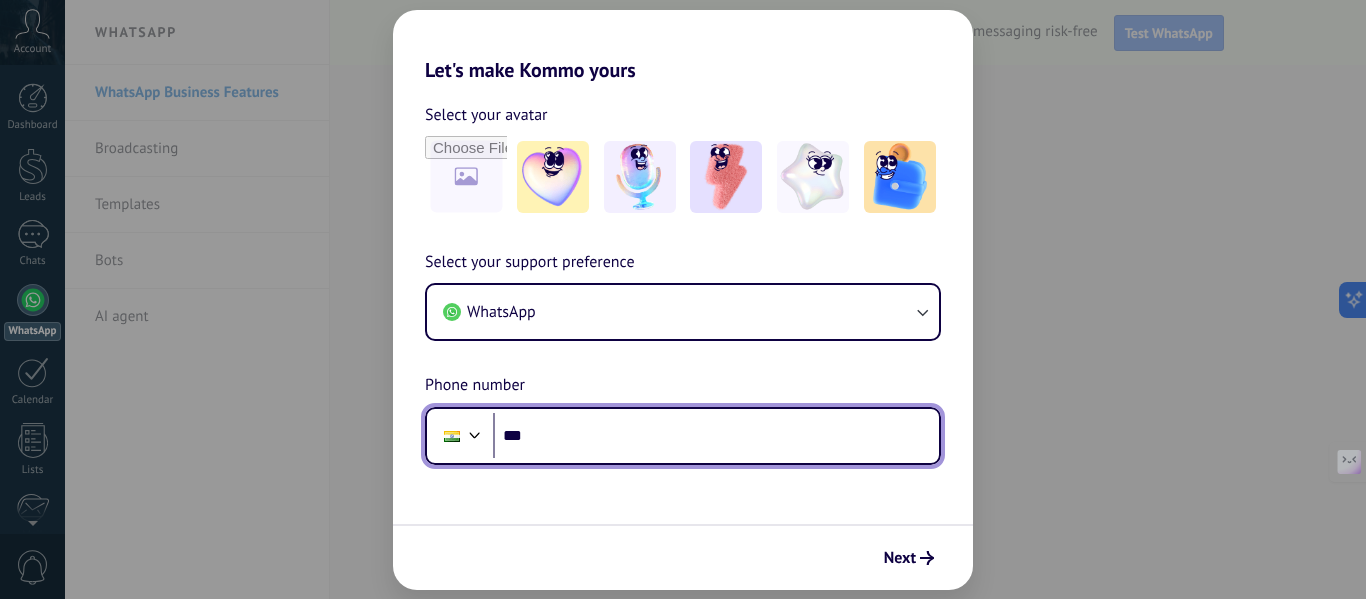 click on "***" at bounding box center (716, 436) 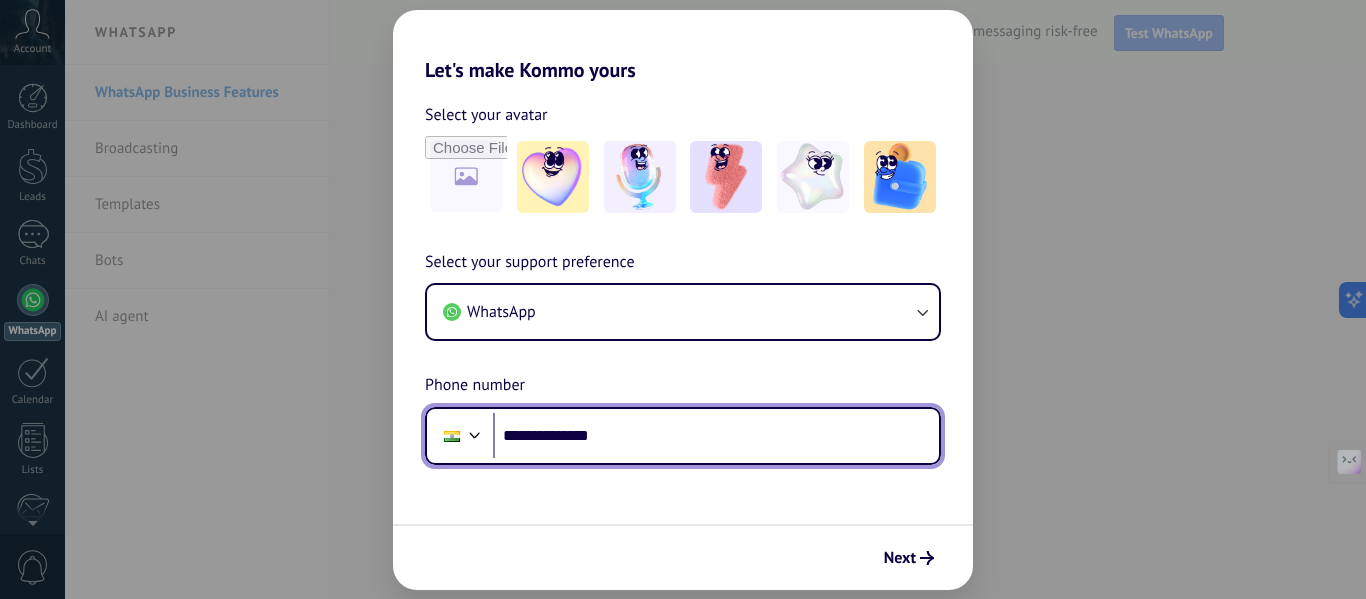 type on "**********" 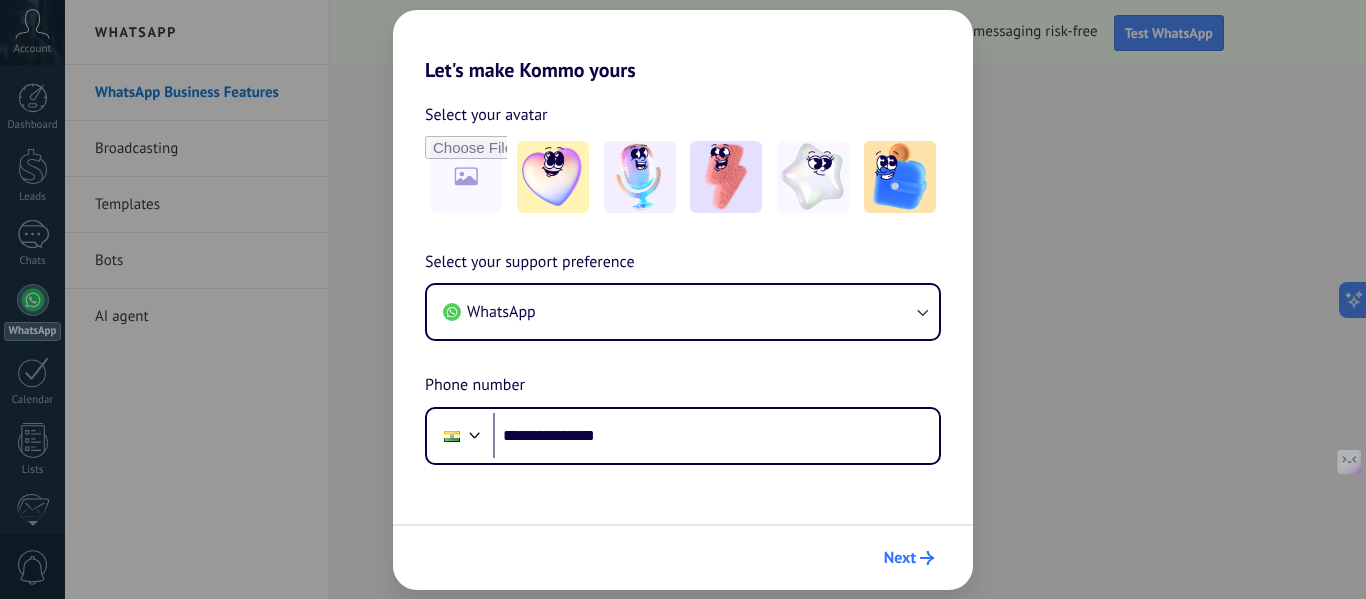 click on "Next" at bounding box center [909, 558] 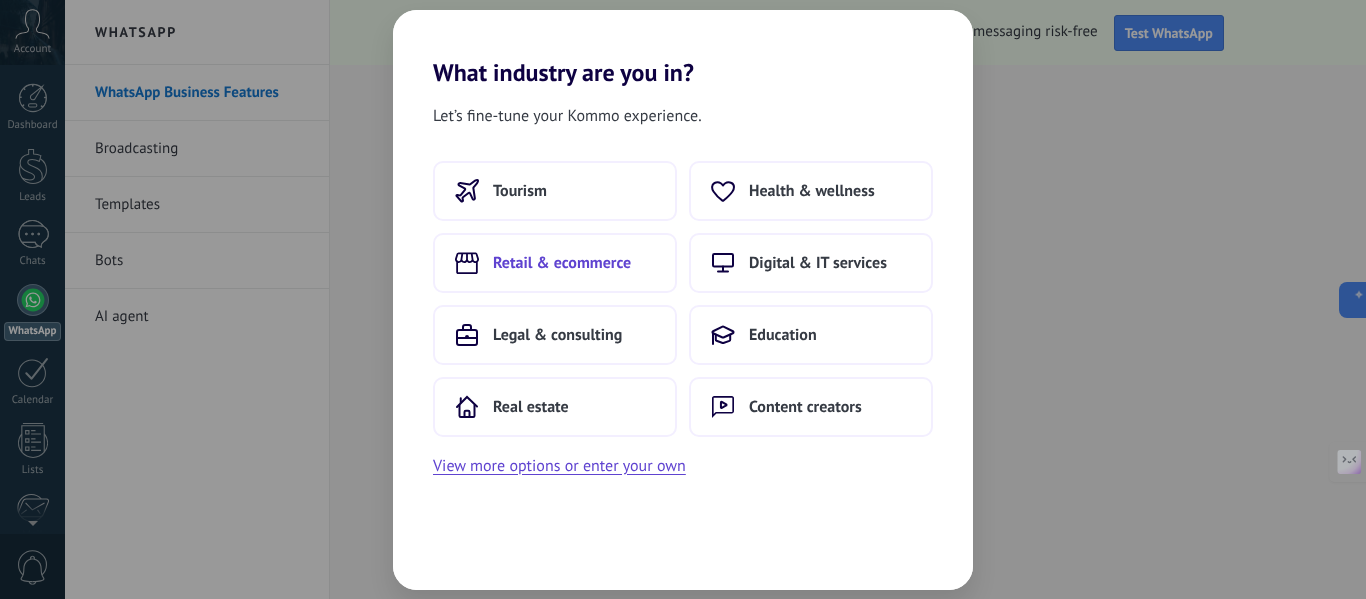 click on "Retail & ecommerce" at bounding box center (562, 263) 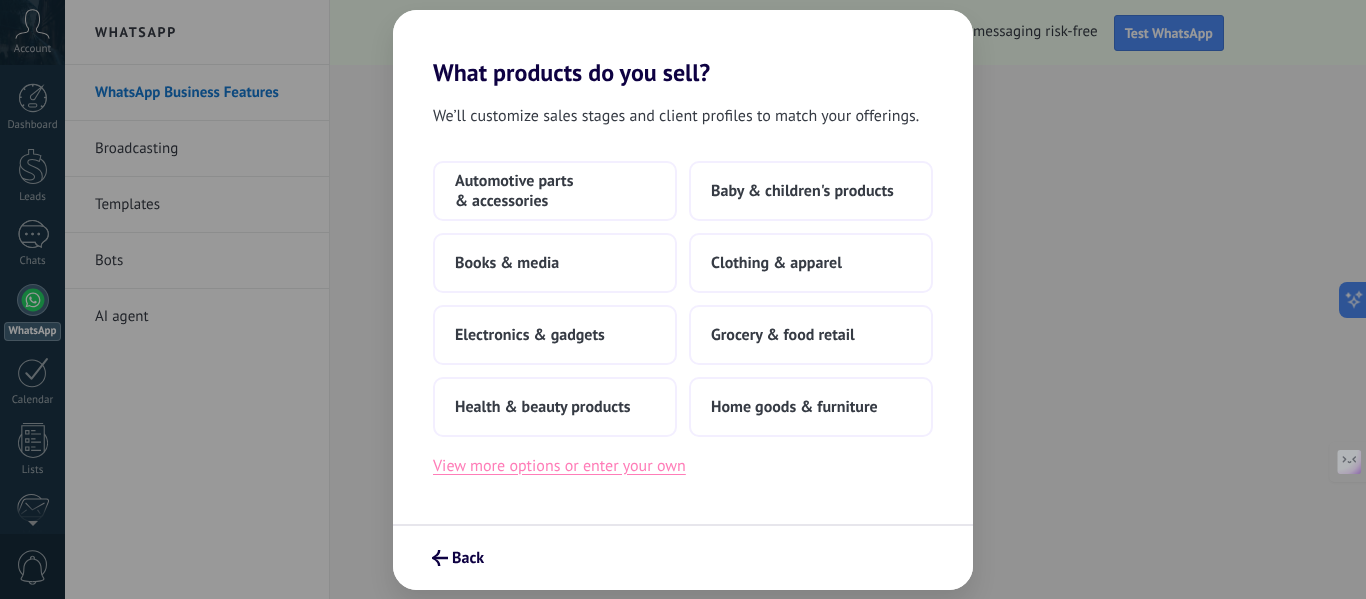 click on "View more options or enter your own" at bounding box center (559, 466) 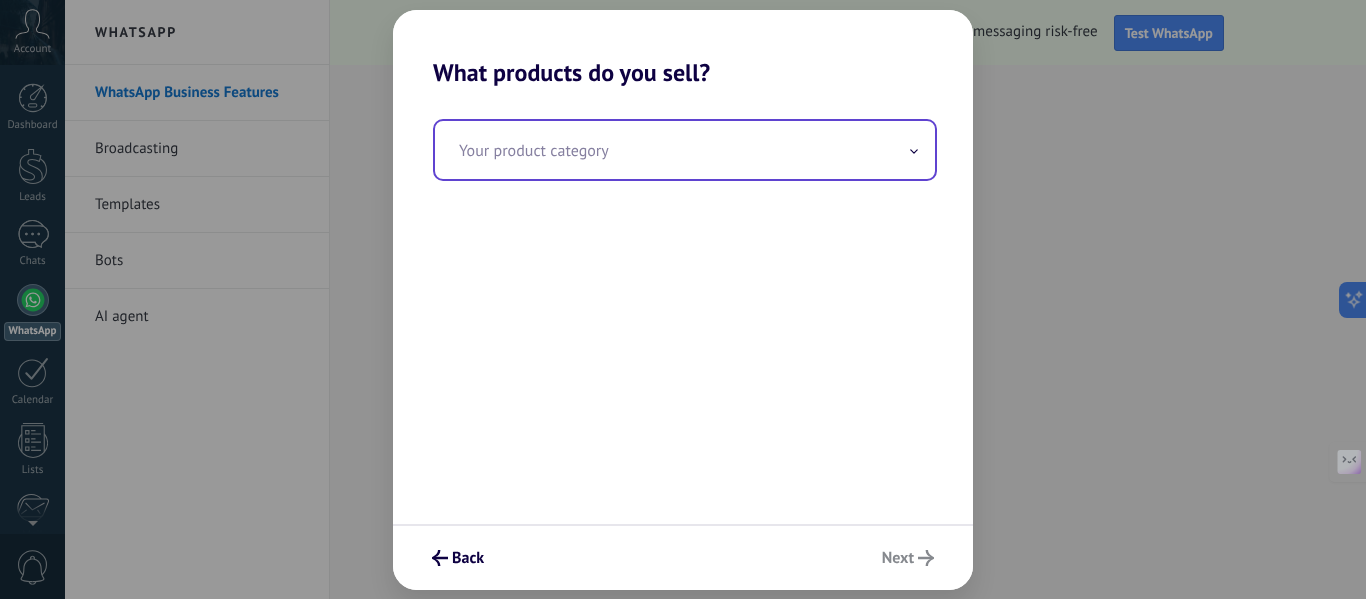 click at bounding box center [685, 150] 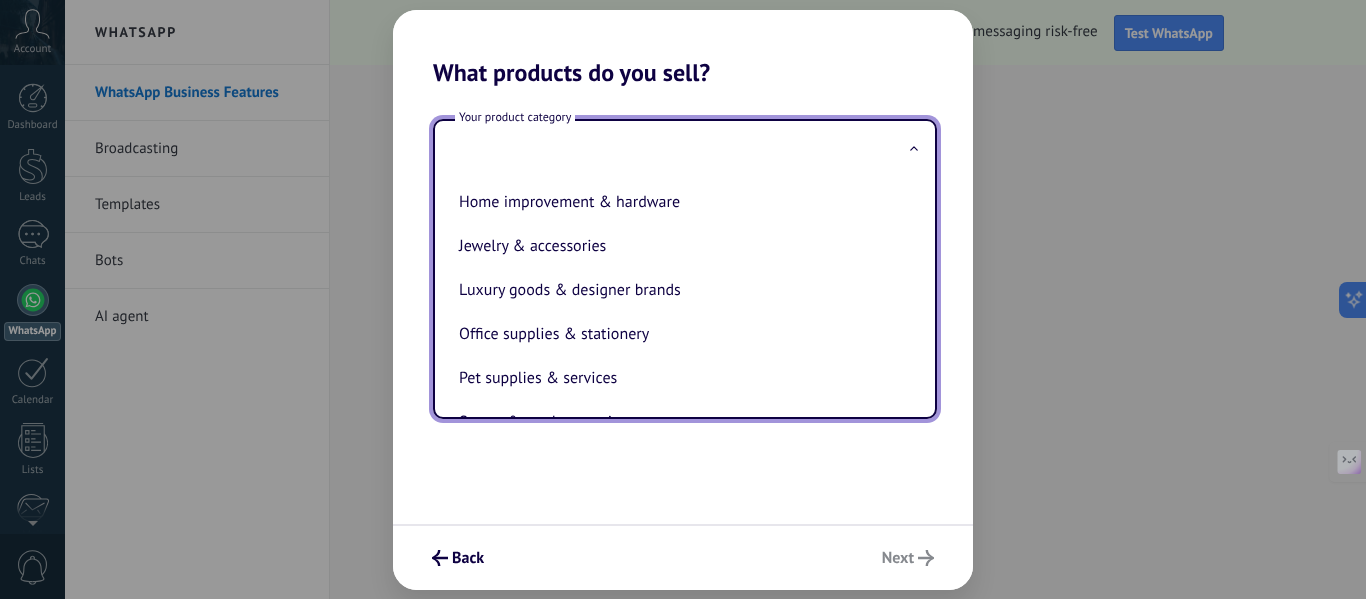 scroll, scrollTop: 400, scrollLeft: 0, axis: vertical 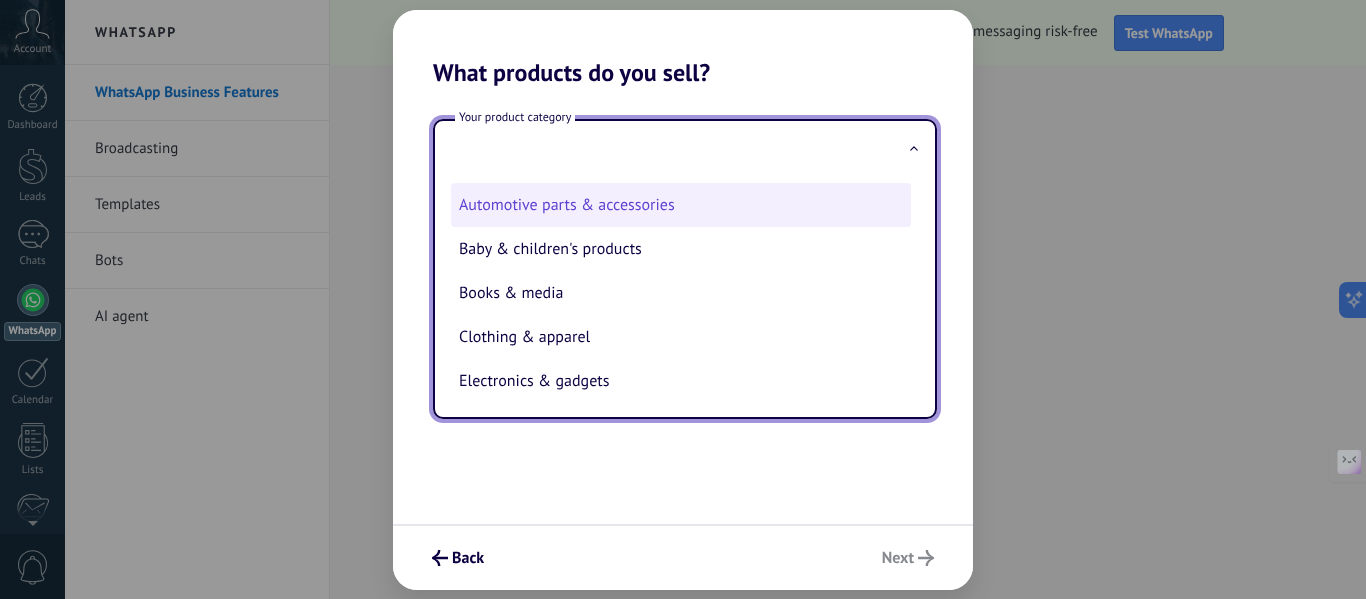 click on "Automotive parts & accessories" at bounding box center (681, 205) 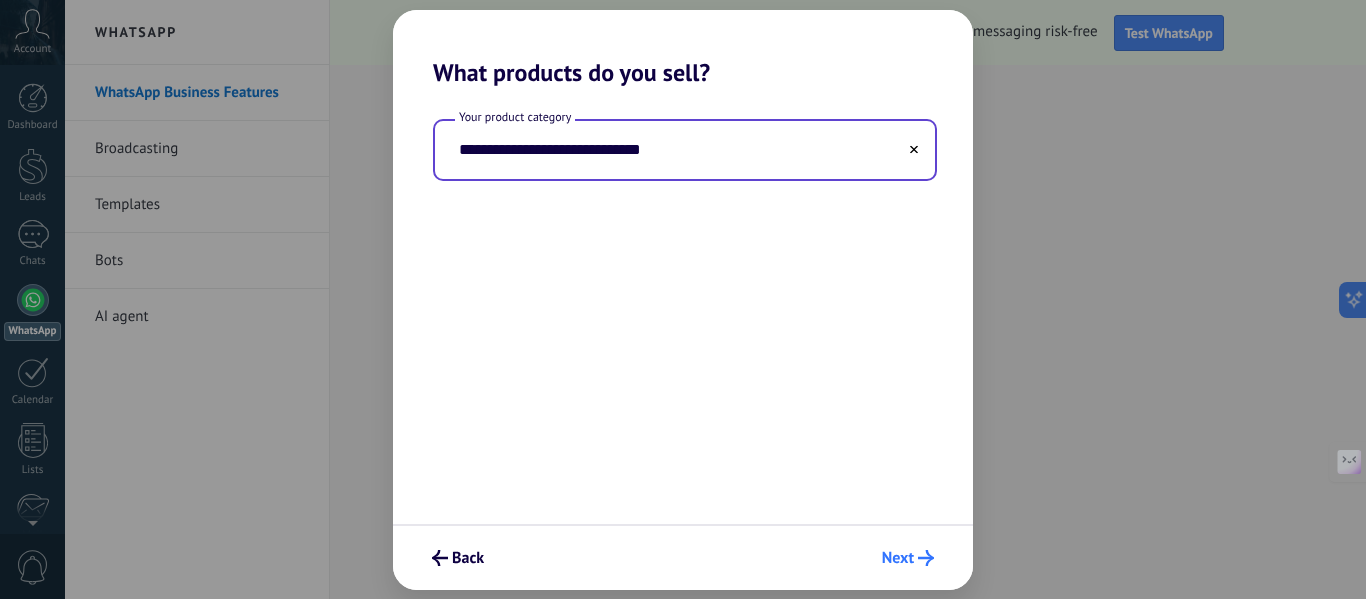 click on "Next" at bounding box center (898, 558) 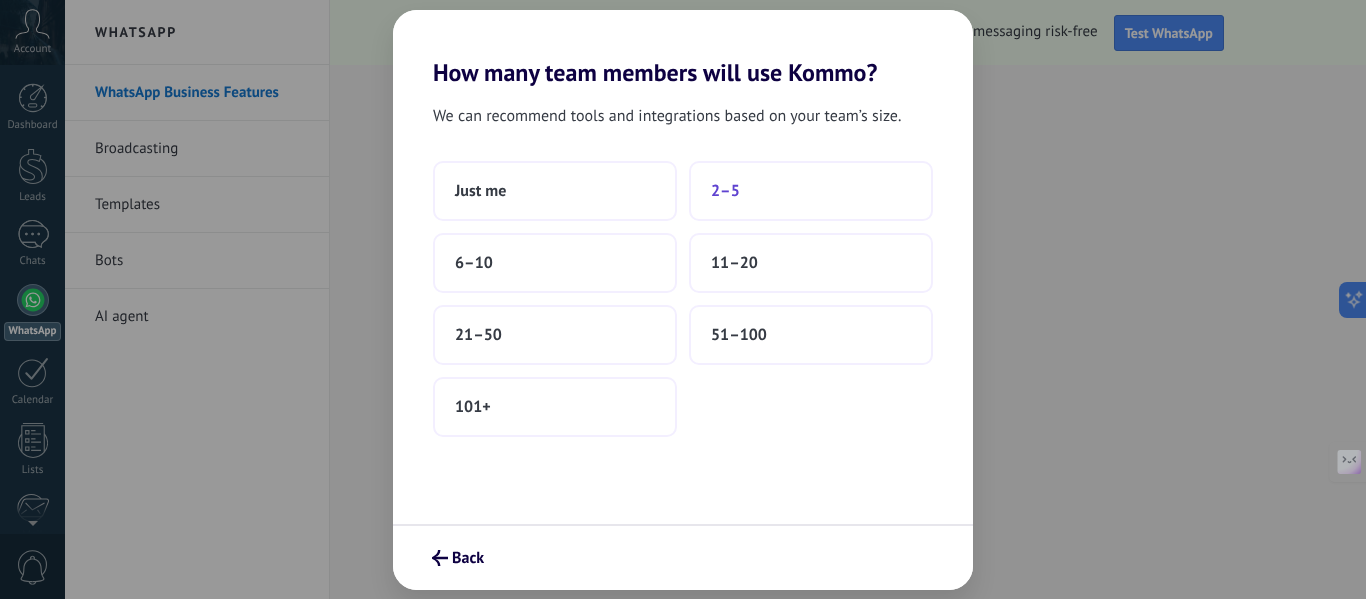 click on "2–5" at bounding box center [811, 191] 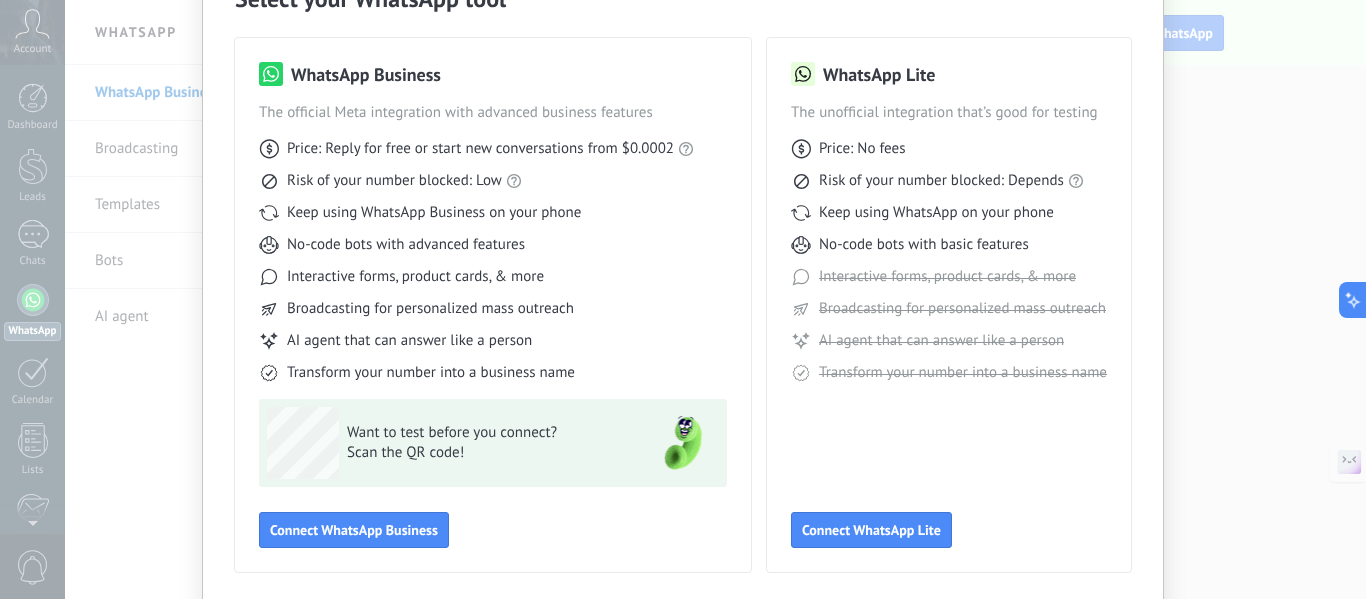 scroll, scrollTop: 86, scrollLeft: 0, axis: vertical 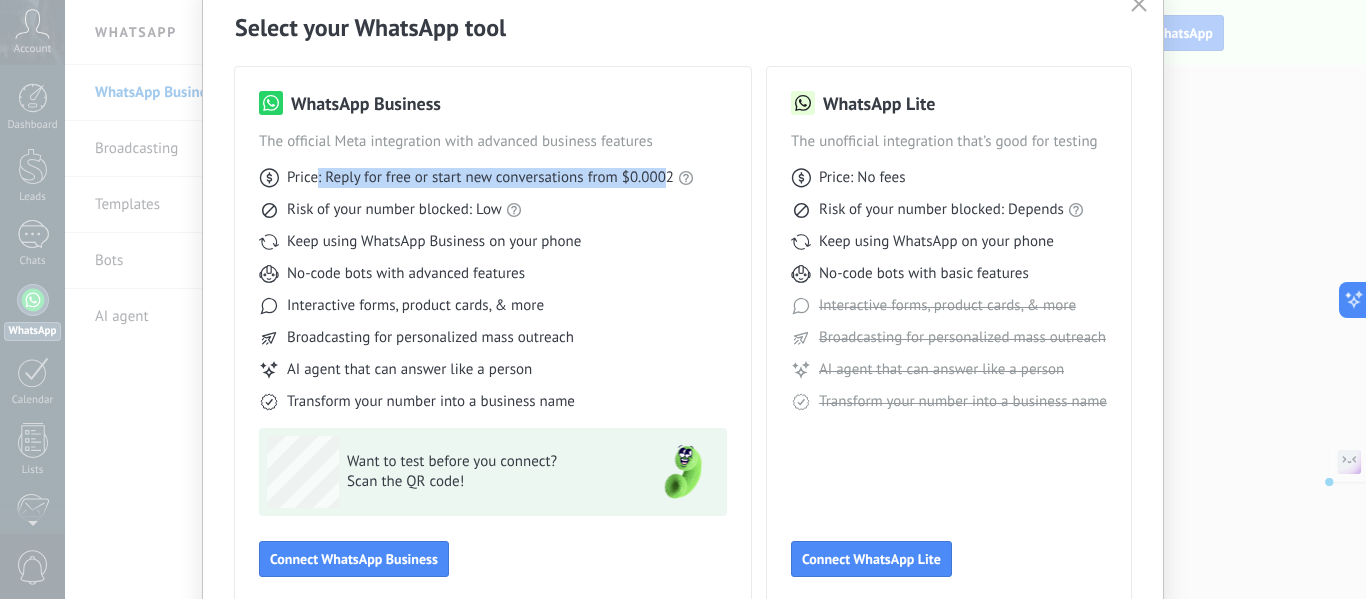 drag, startPoint x: 313, startPoint y: 182, endPoint x: 661, endPoint y: 180, distance: 348.00574 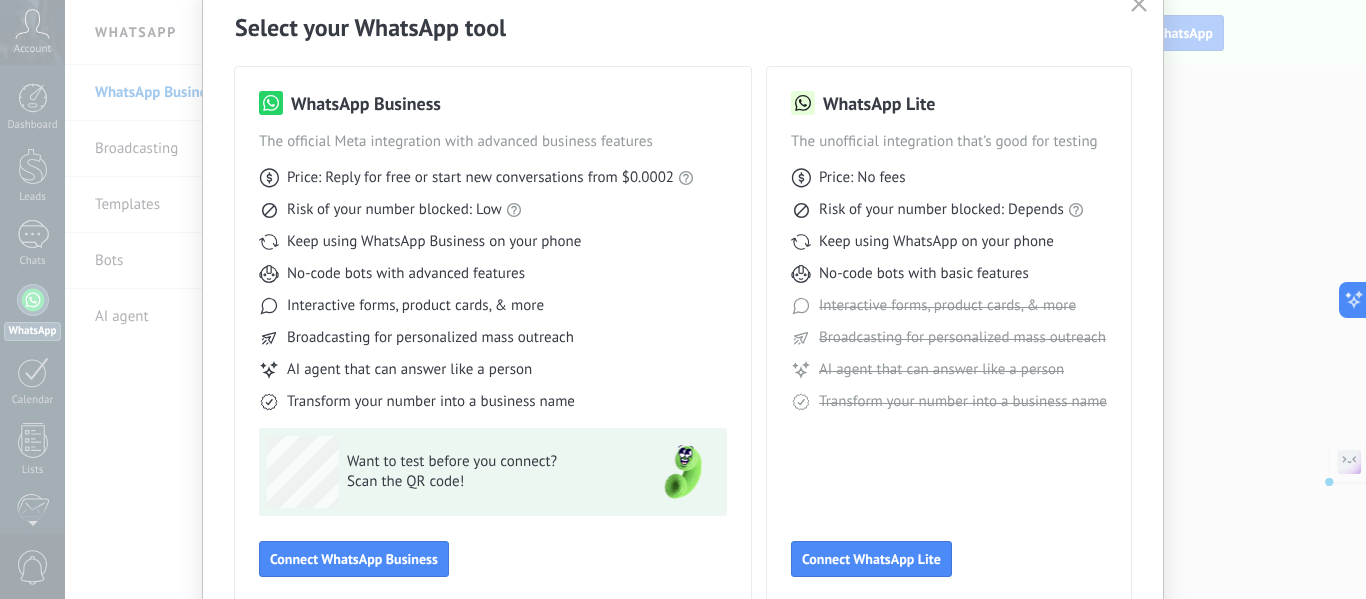 click on "Risk of your number blocked: Low" at bounding box center (493, 210) 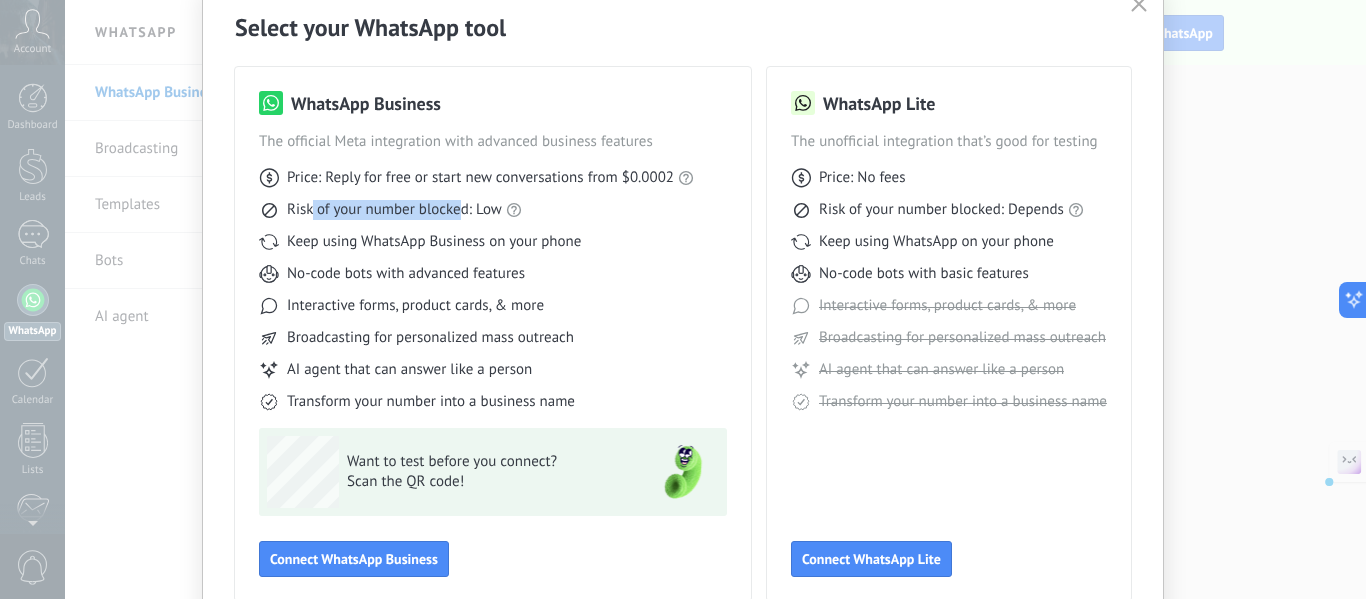 drag, startPoint x: 307, startPoint y: 204, endPoint x: 455, endPoint y: 199, distance: 148.08444 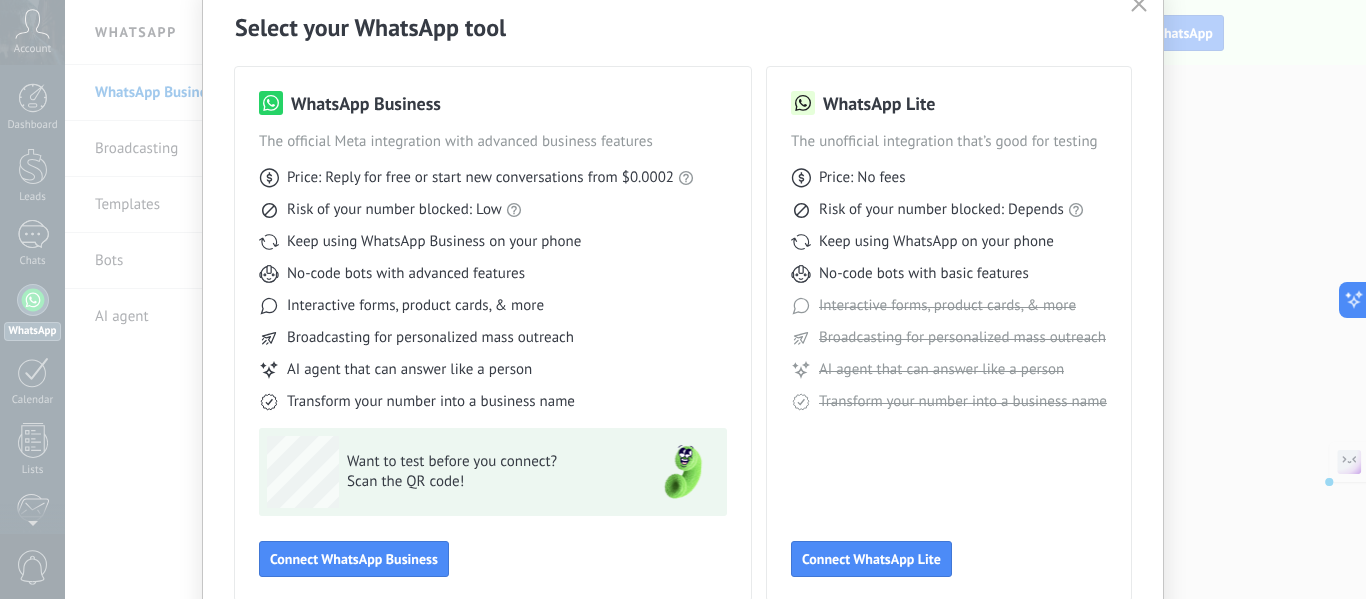 click on "Keep using WhatsApp Business on your phone" at bounding box center (434, 242) 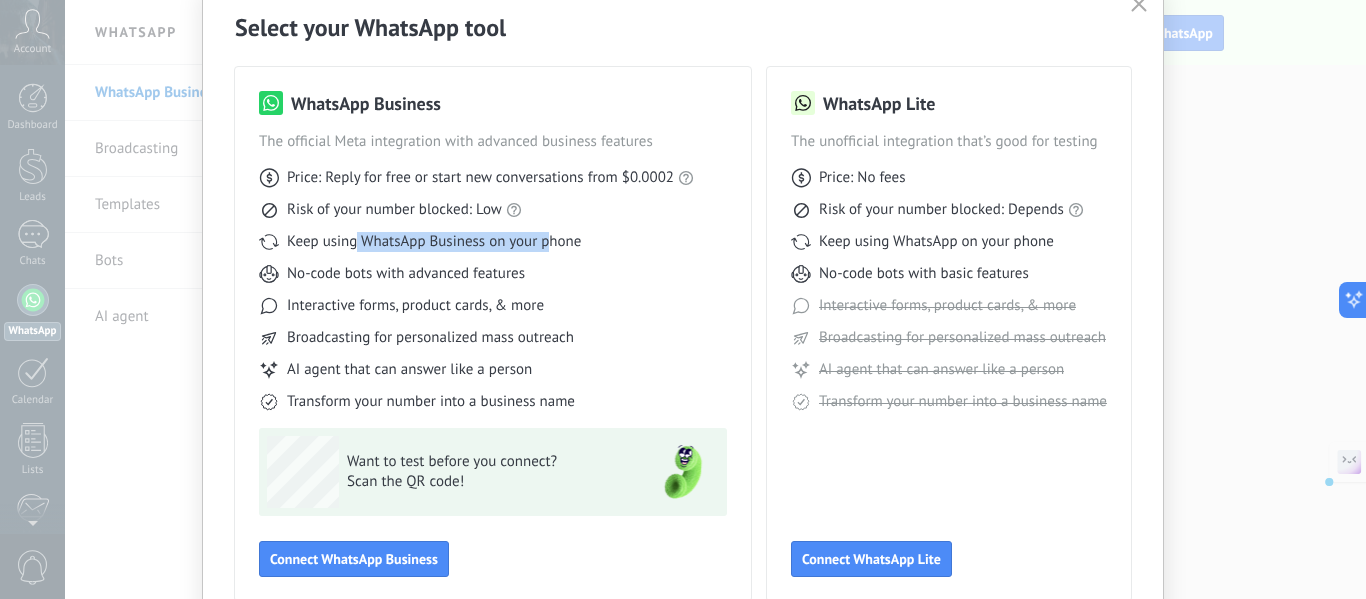 drag, startPoint x: 351, startPoint y: 250, endPoint x: 548, endPoint y: 246, distance: 197.0406 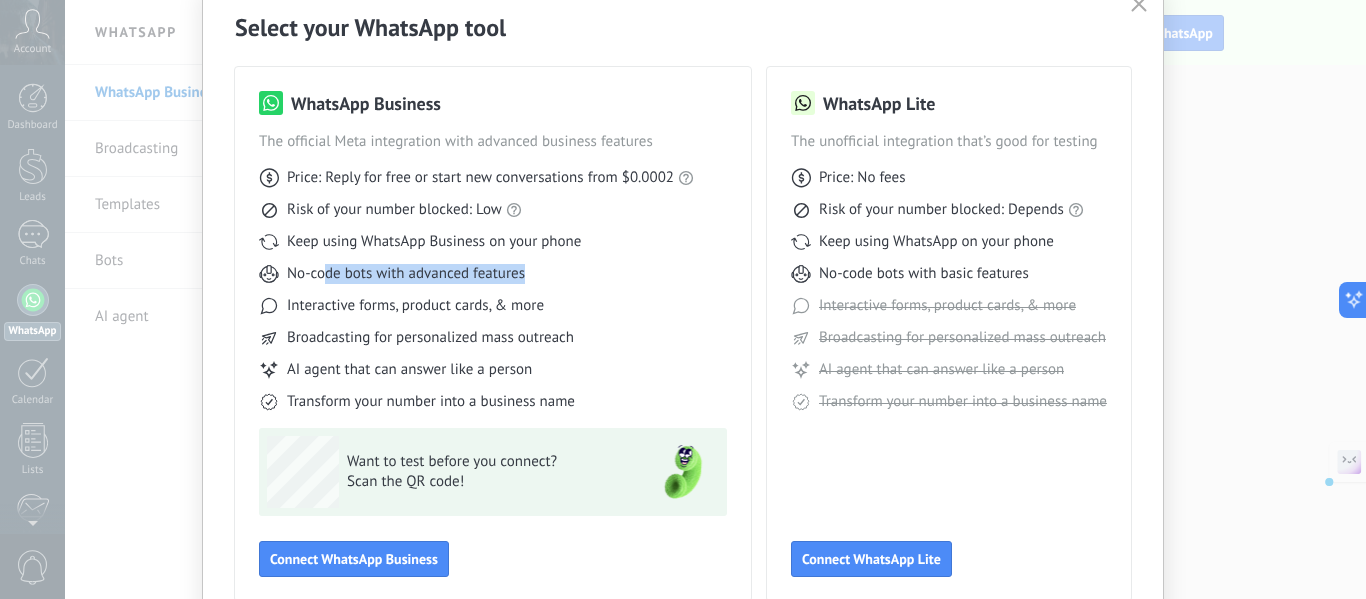 drag, startPoint x: 323, startPoint y: 277, endPoint x: 589, endPoint y: 268, distance: 266.15222 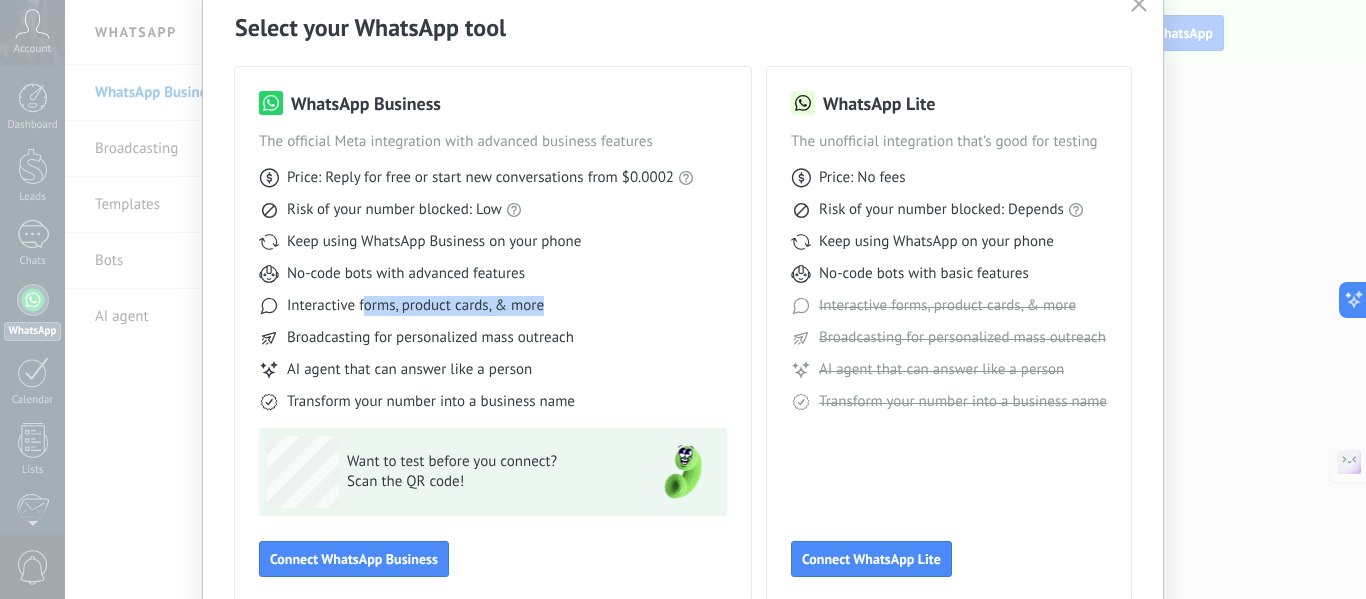 drag, startPoint x: 361, startPoint y: 310, endPoint x: 570, endPoint y: 297, distance: 209.40392 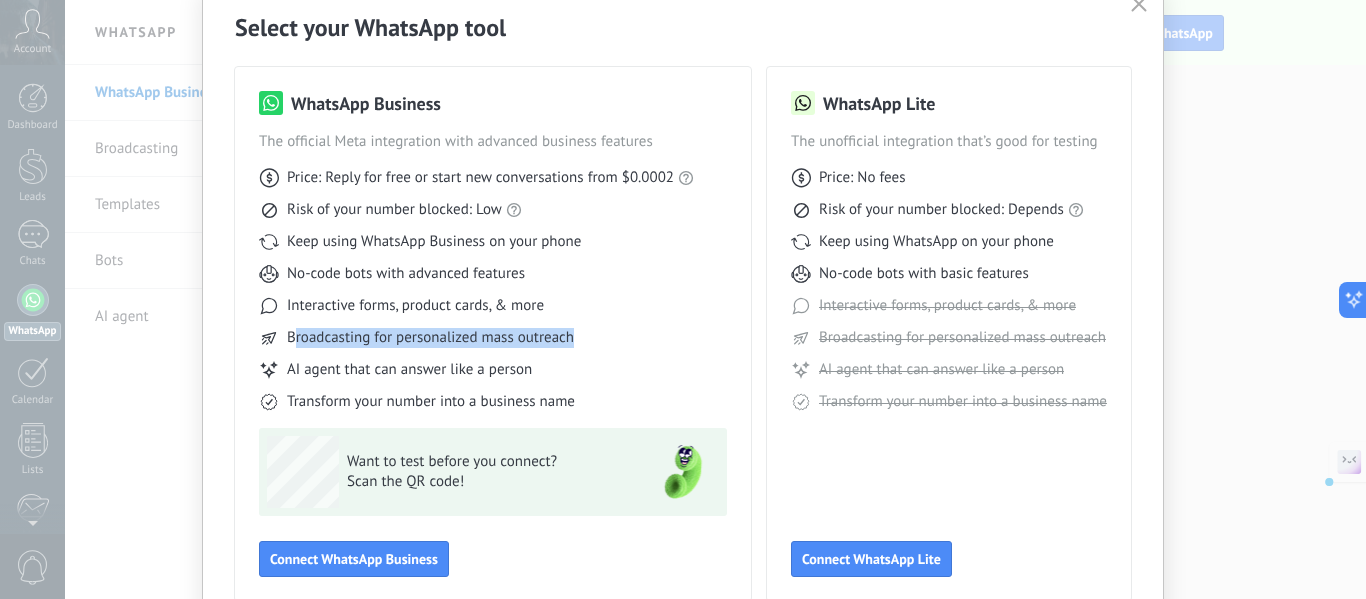 drag, startPoint x: 290, startPoint y: 346, endPoint x: 580, endPoint y: 334, distance: 290.24817 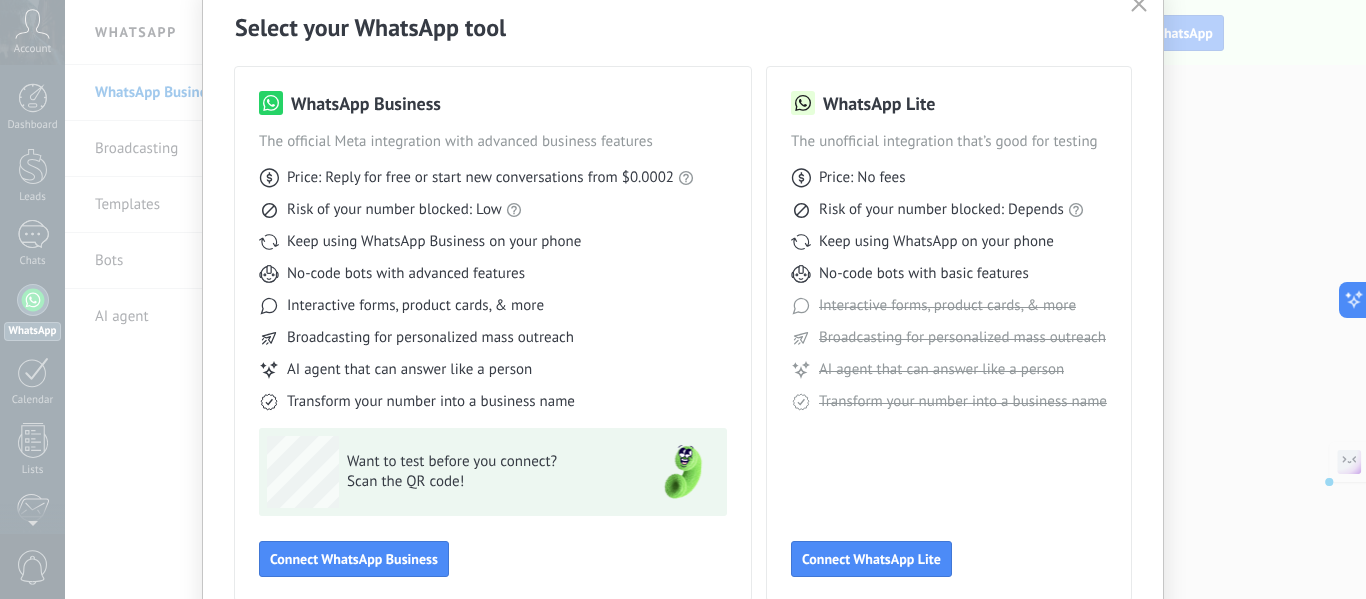 click on "Price: Reply for free or start new conversations from $0.0002 Risk of your number blocked: Low Keep using WhatsApp Business on your phone No-code bots with advanced features Interactive forms, product cards, & more Broadcasting for personalized mass outreach AI agent that can answer like a person Transform your number into a business name" at bounding box center [493, 282] 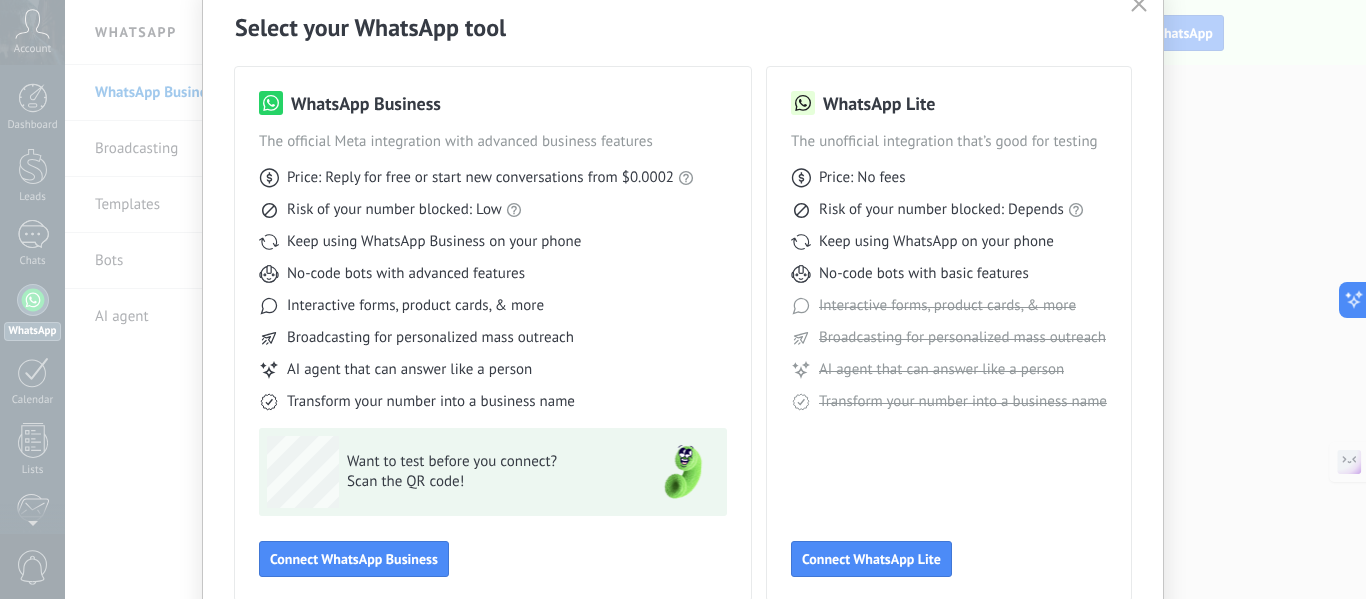 scroll, scrollTop: 186, scrollLeft: 0, axis: vertical 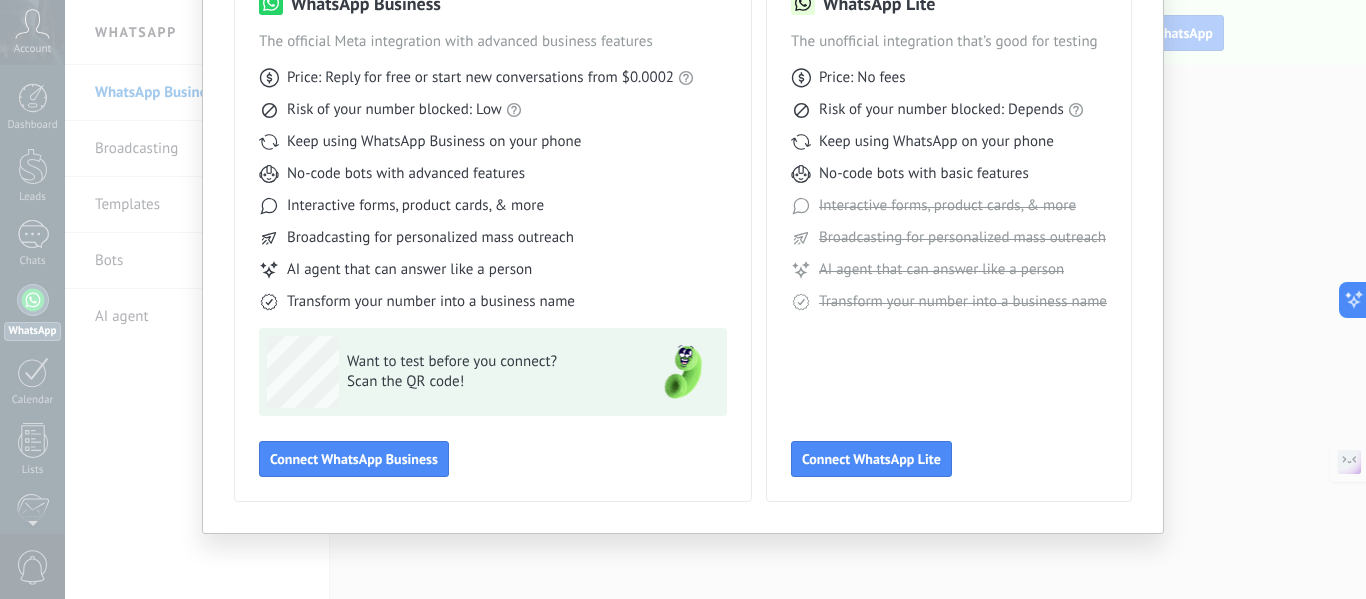 click on "AI agent that can answer like a person" at bounding box center (941, 270) 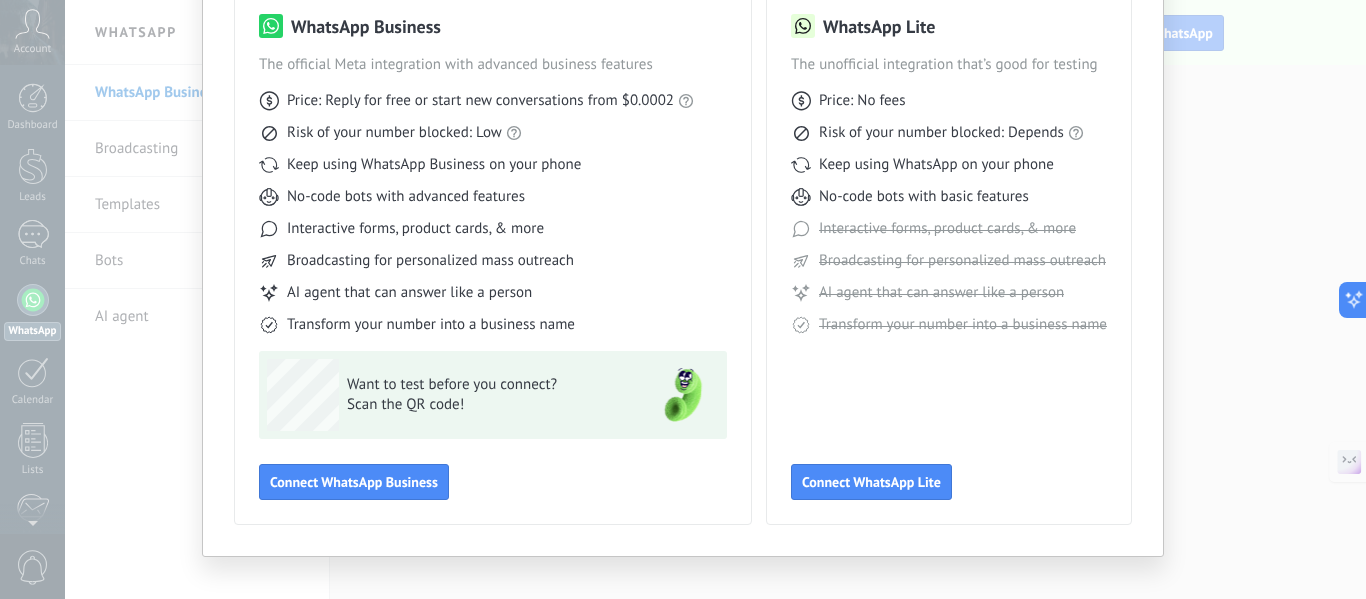 scroll, scrollTop: 186, scrollLeft: 0, axis: vertical 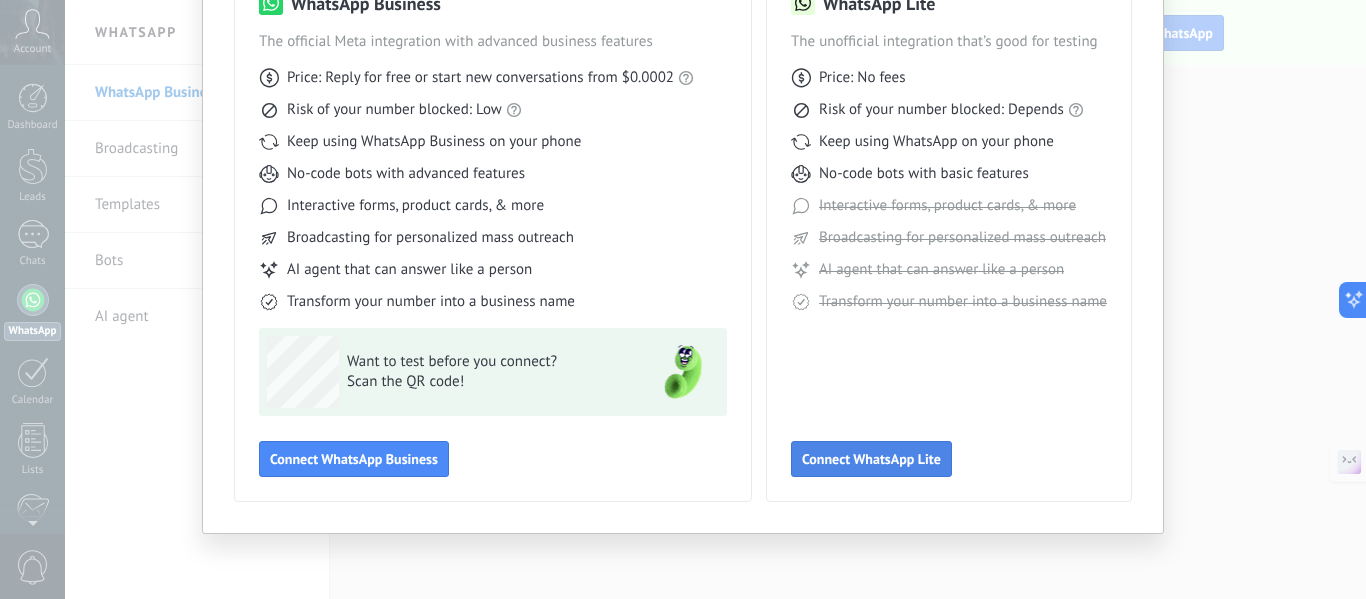 click on "Connect WhatsApp Lite" at bounding box center [871, 459] 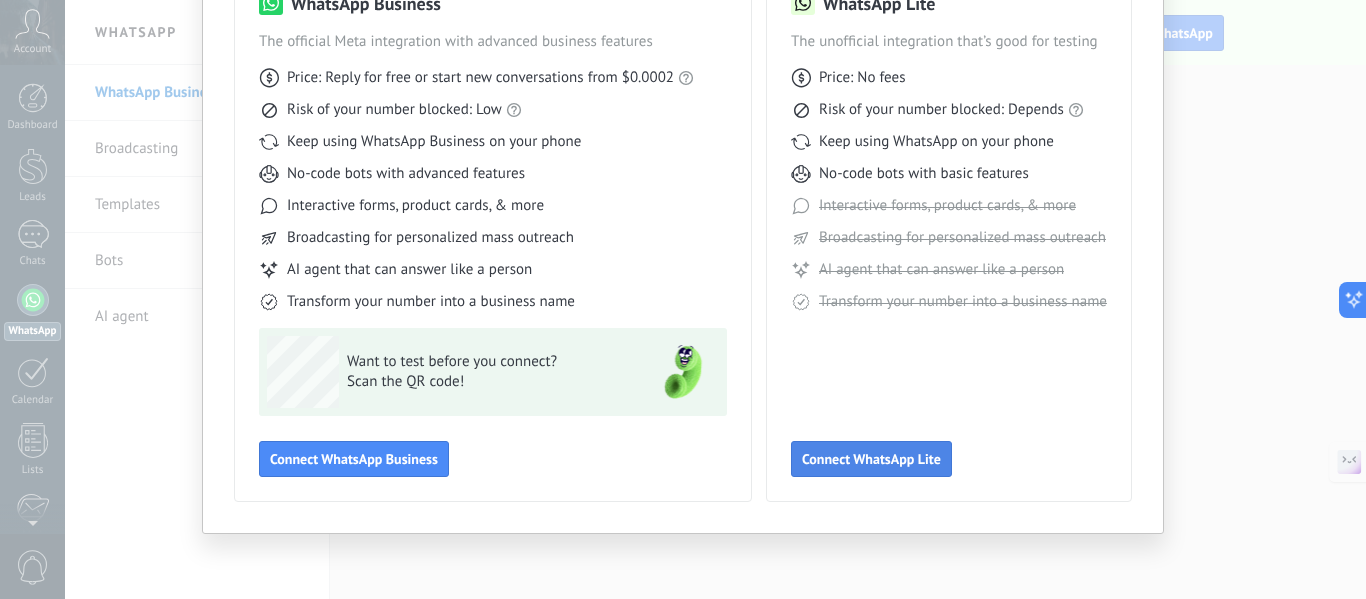 click on "Connect WhatsApp Lite" at bounding box center (871, 459) 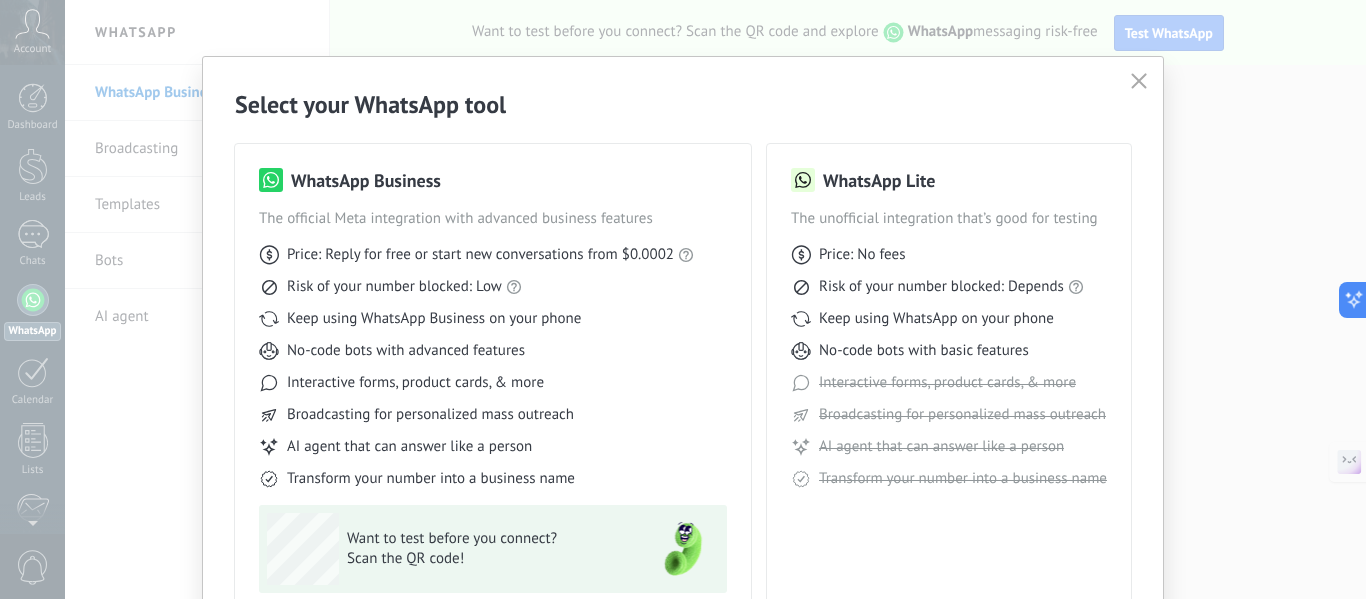 scroll, scrollTop: 0, scrollLeft: 0, axis: both 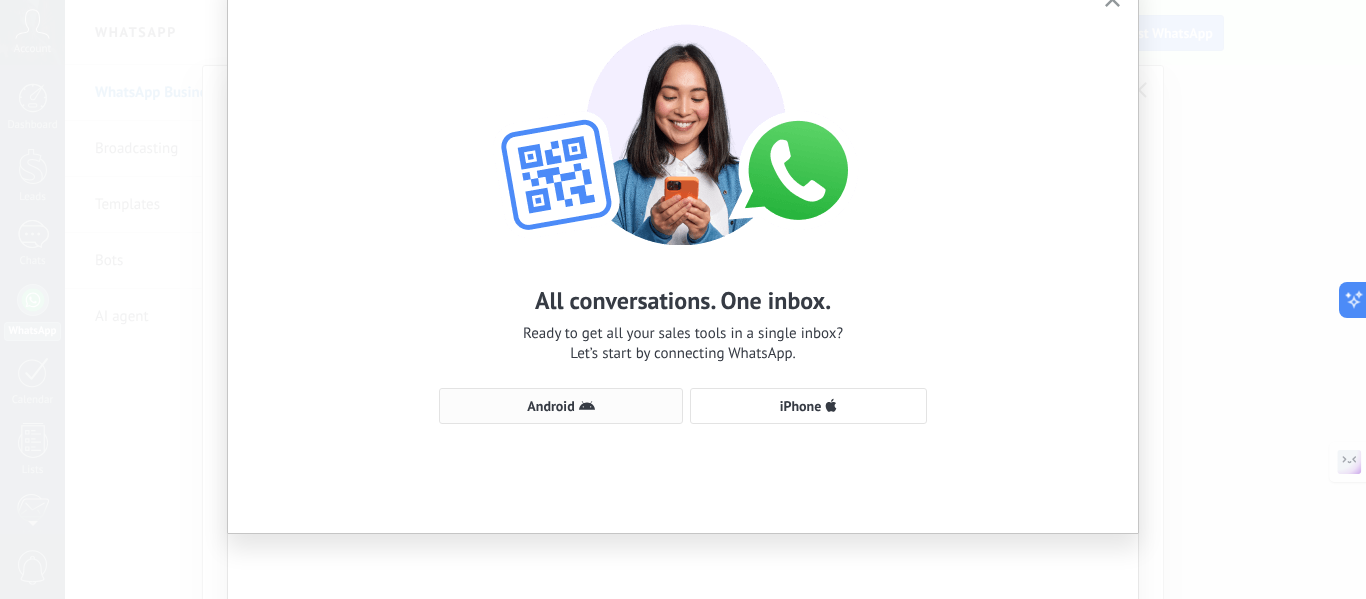 click on "Android" at bounding box center [561, 406] 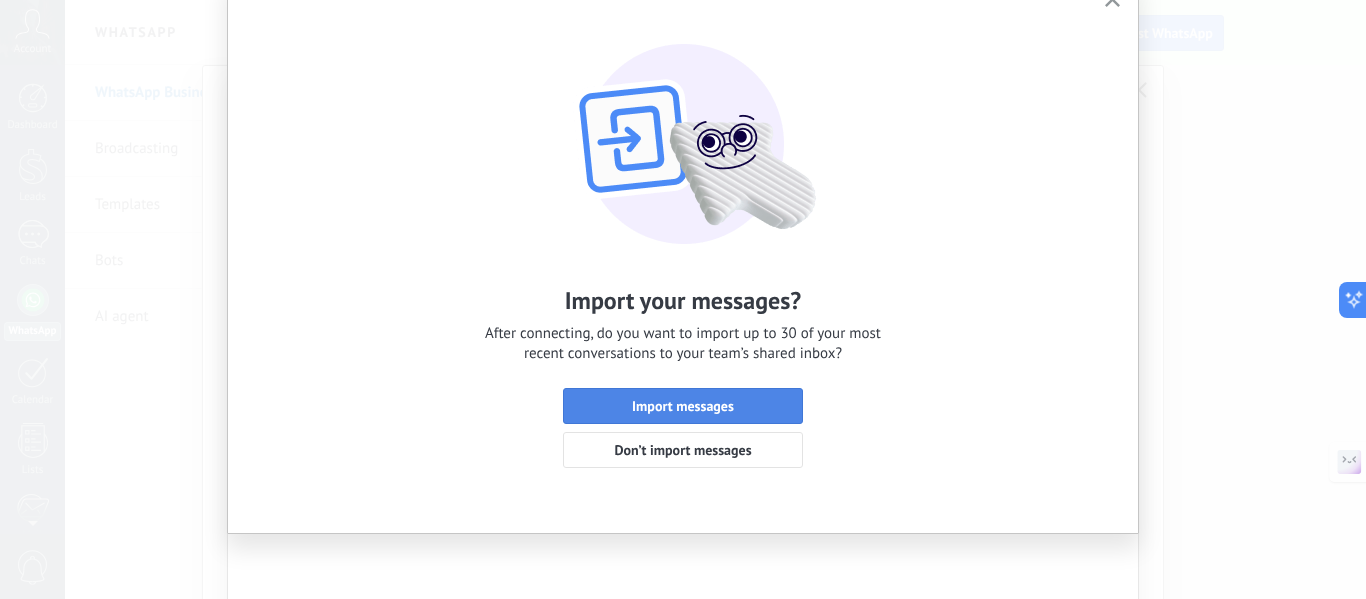 click on "Import messages" at bounding box center [683, 406] 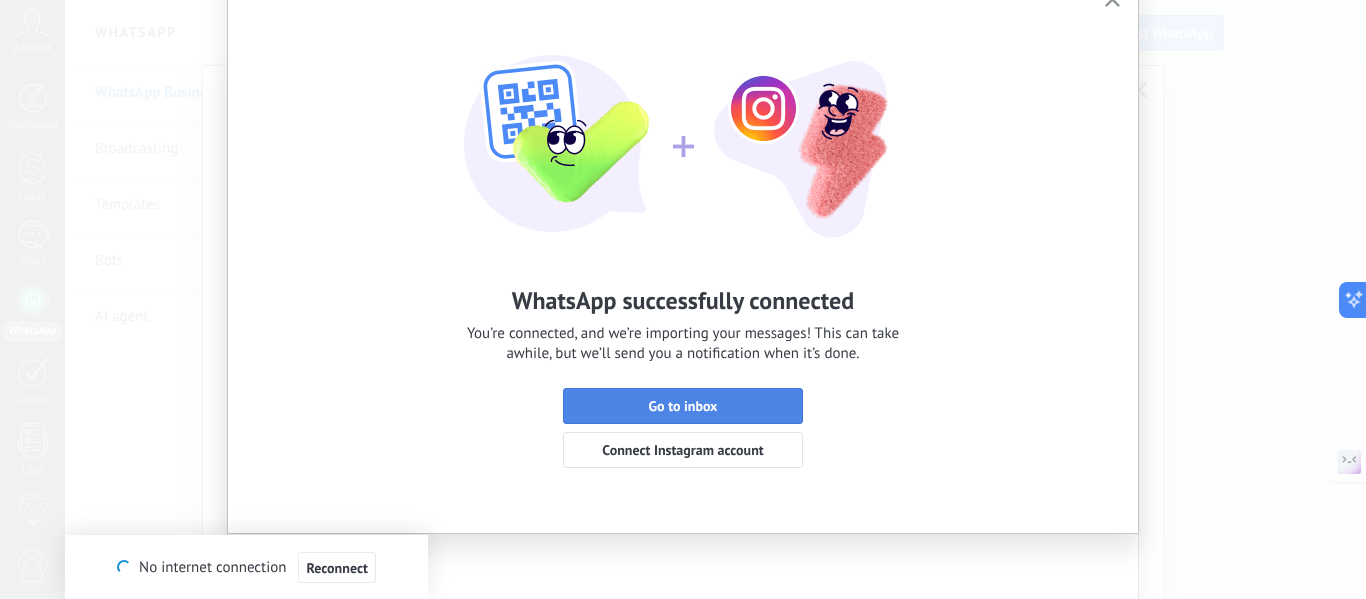 click on "Go to inbox" at bounding box center (683, 406) 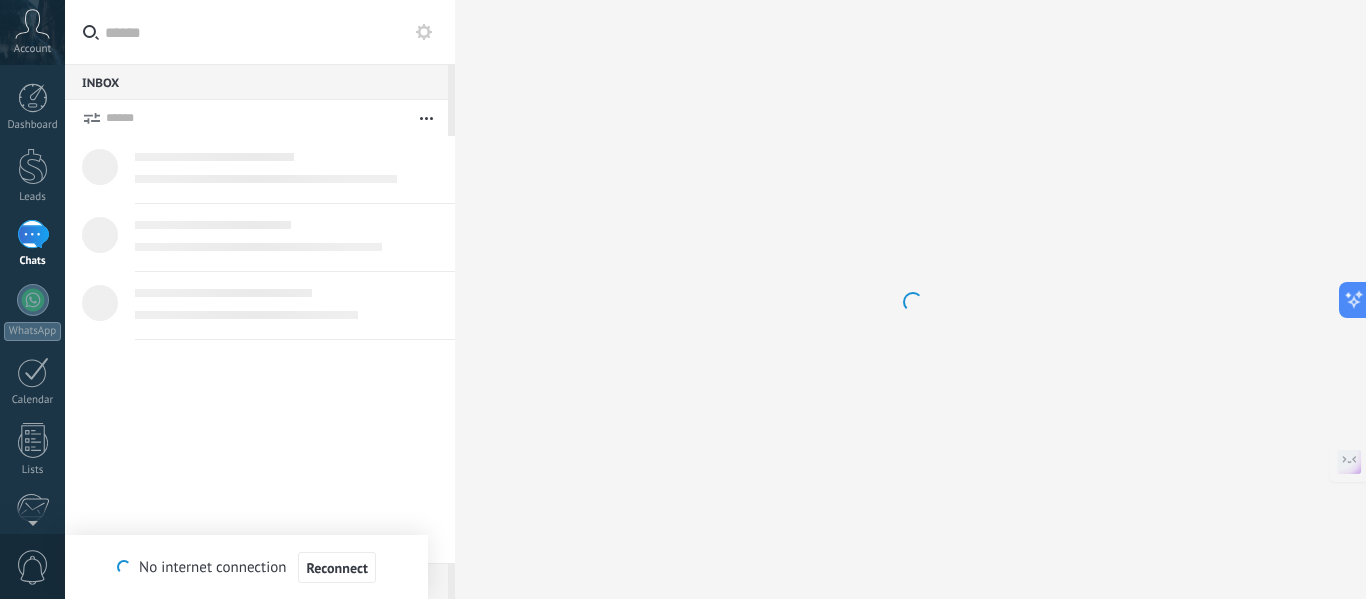 scroll, scrollTop: 0, scrollLeft: 0, axis: both 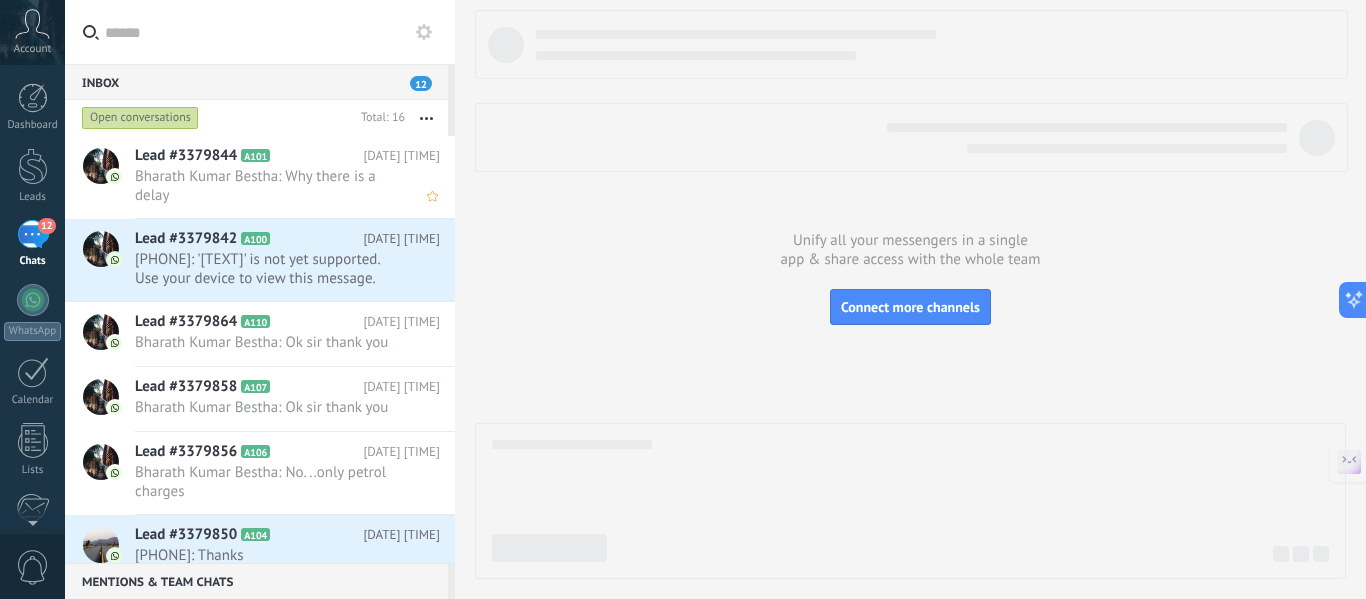 click on "Bharath Kumar Bestha: Why there is a delay" at bounding box center (268, 186) 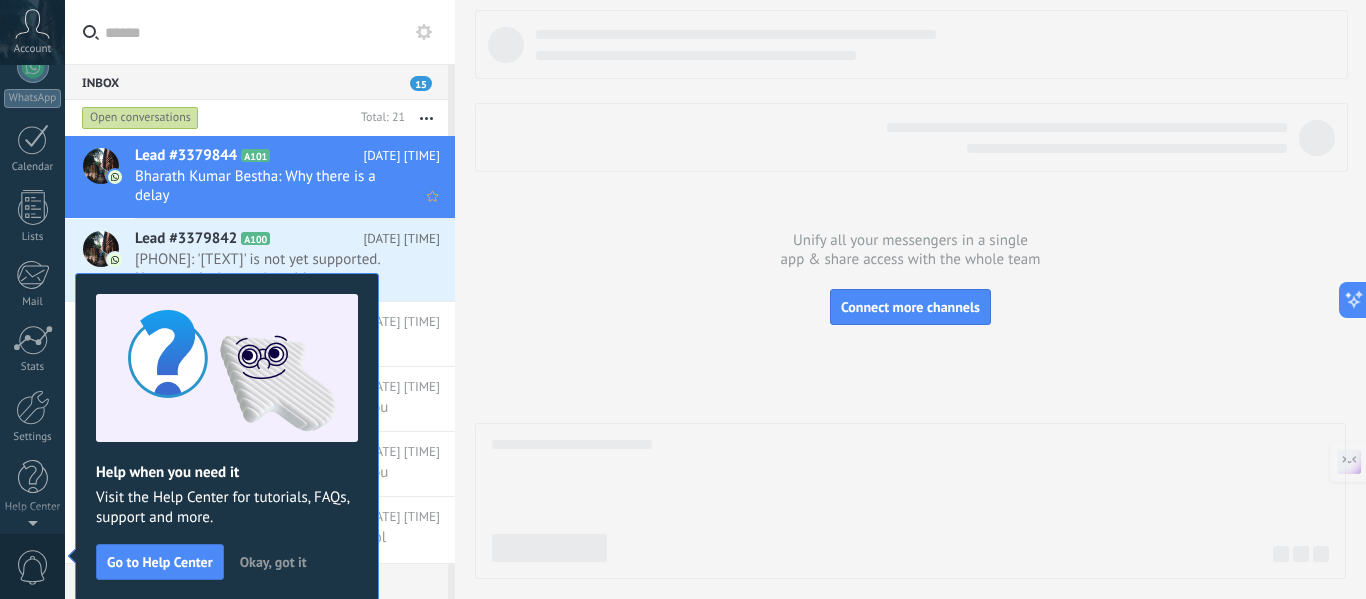 scroll, scrollTop: 0, scrollLeft: 0, axis: both 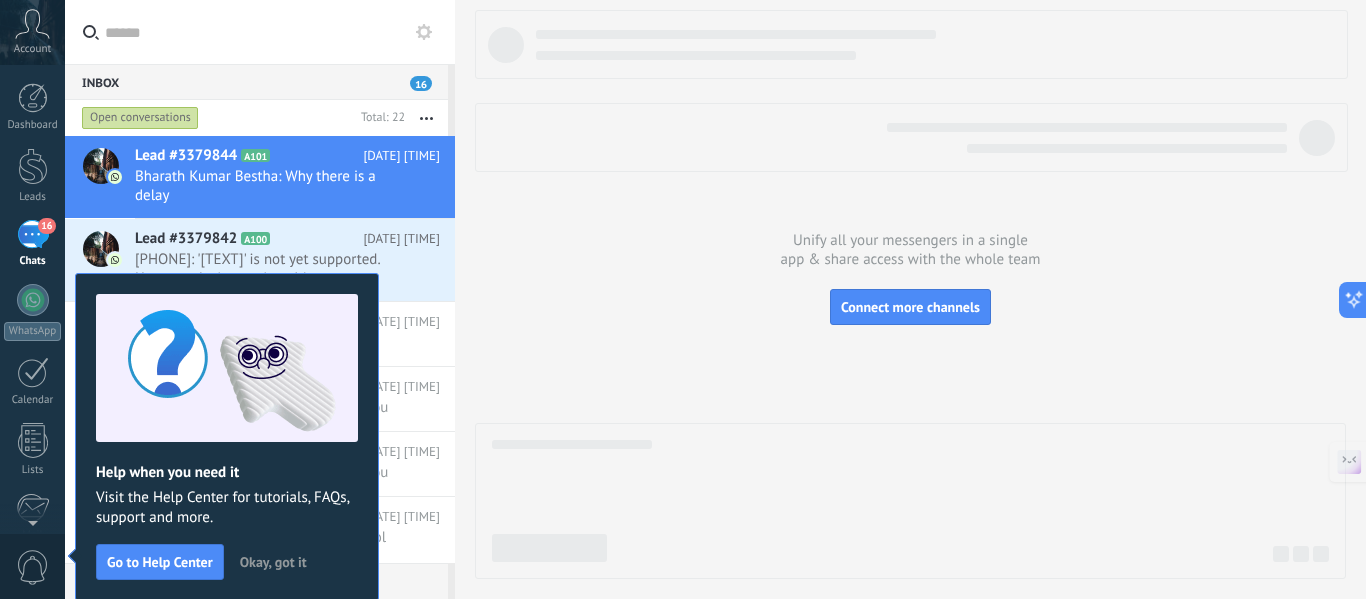 click on "Okay, got it" at bounding box center [273, 562] 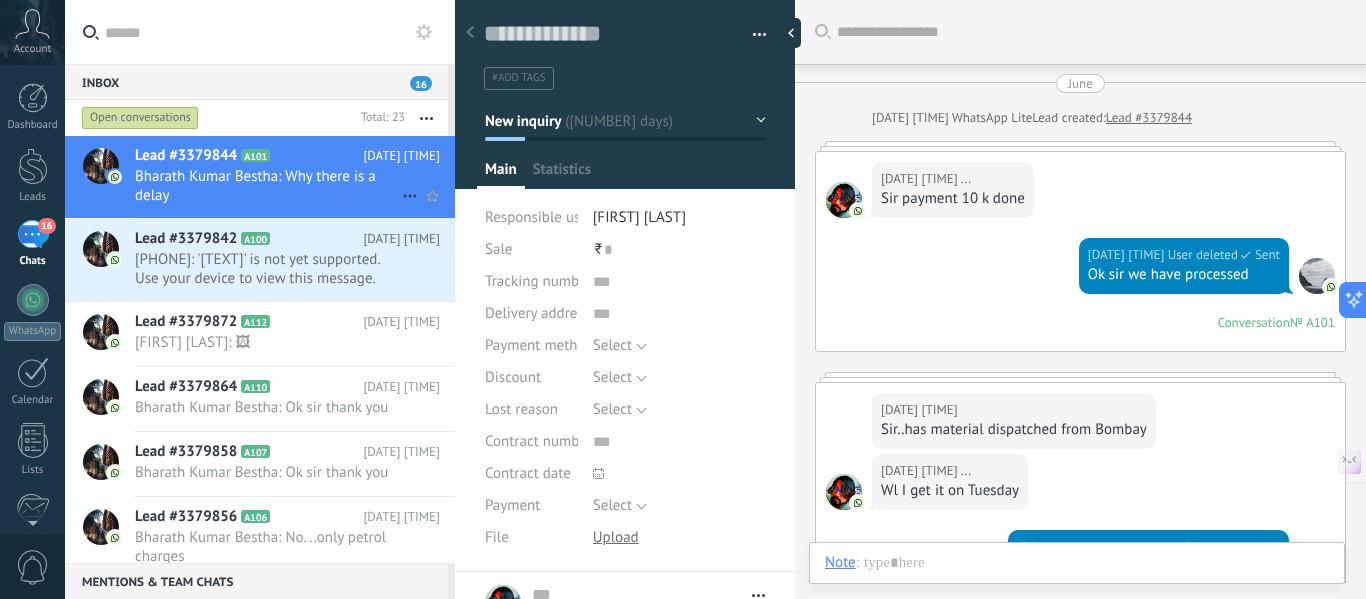 scroll, scrollTop: 30, scrollLeft: 0, axis: vertical 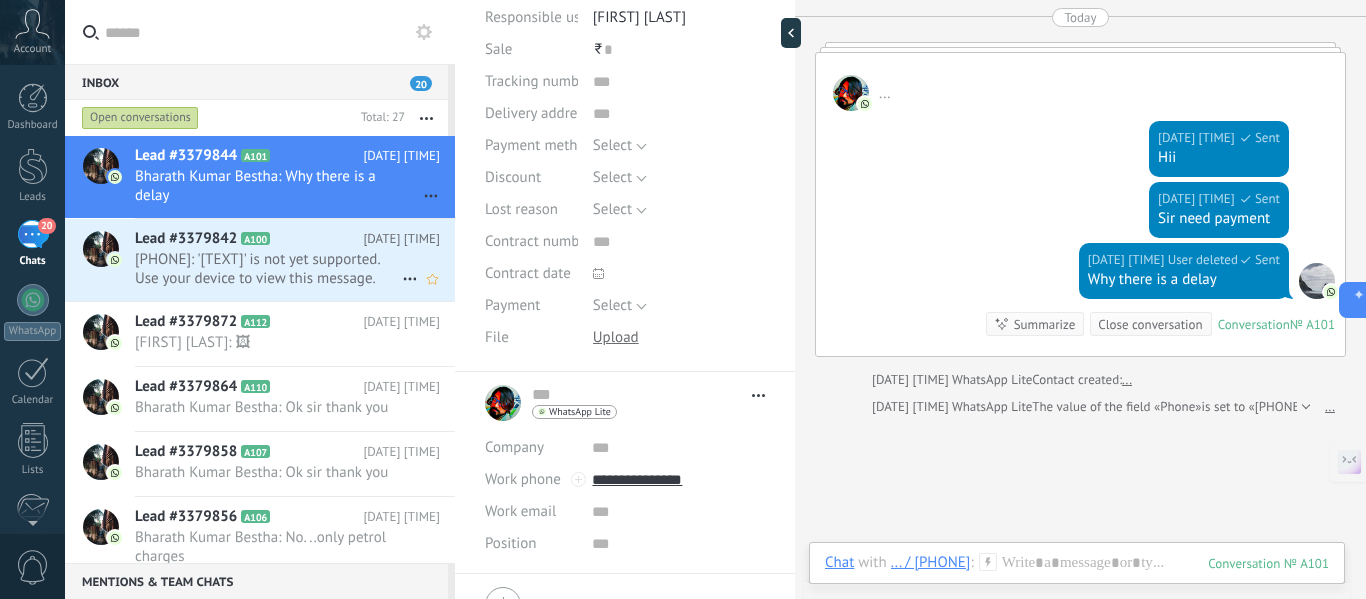 click on "Lead #[NUMBER]
A100
[DATE] [TIME]
[PHONE]: '[TEXT]' is not yet supported. Use your device to view this message." at bounding box center [295, 260] 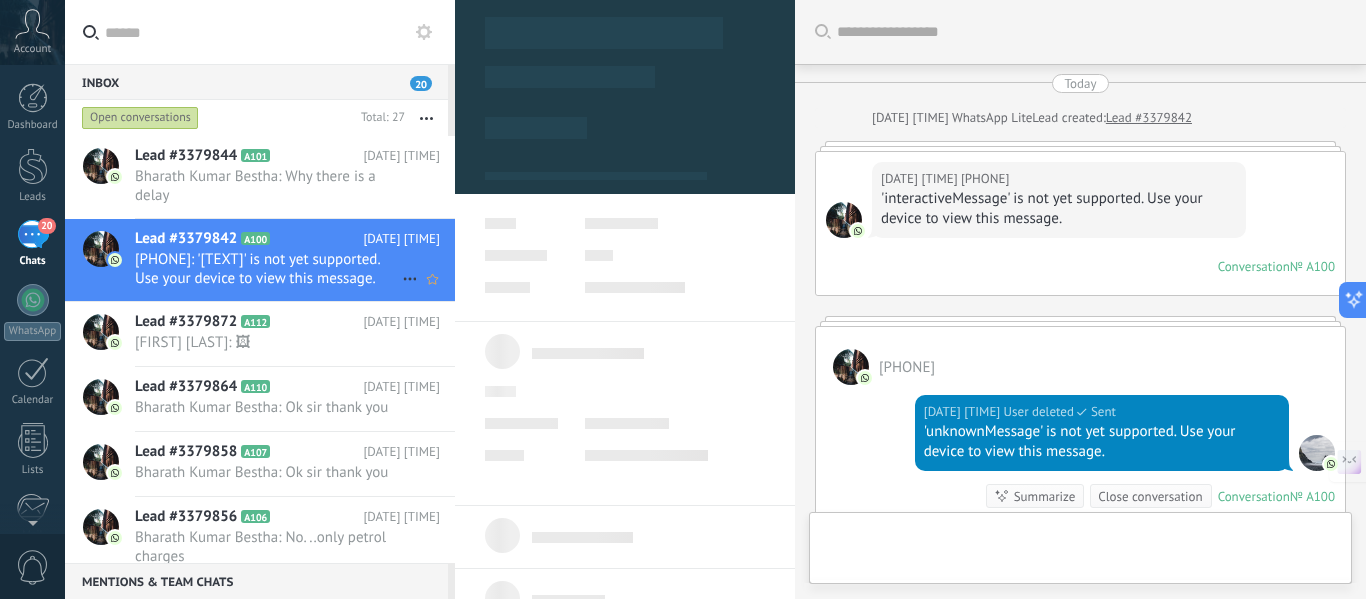 scroll, scrollTop: 123, scrollLeft: 0, axis: vertical 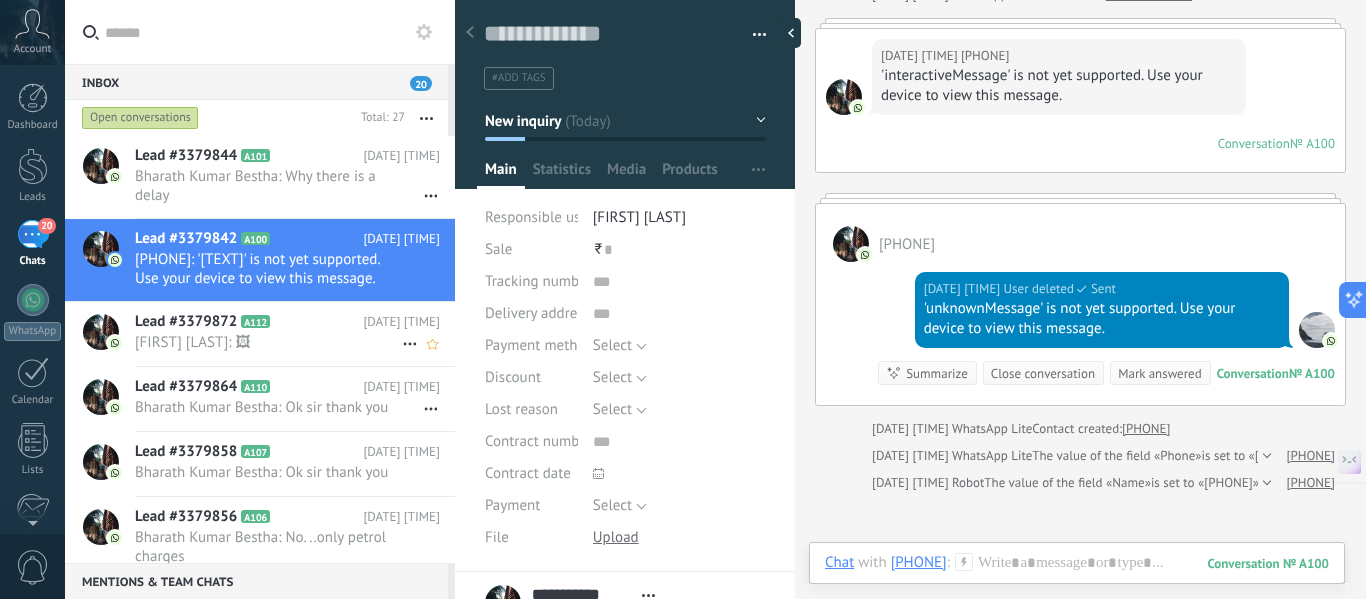 click on "Lead #[NUMBER]
A112
[DATE] [TIME]
[FIRST] [LAST]: 🖼" at bounding box center (295, 333) 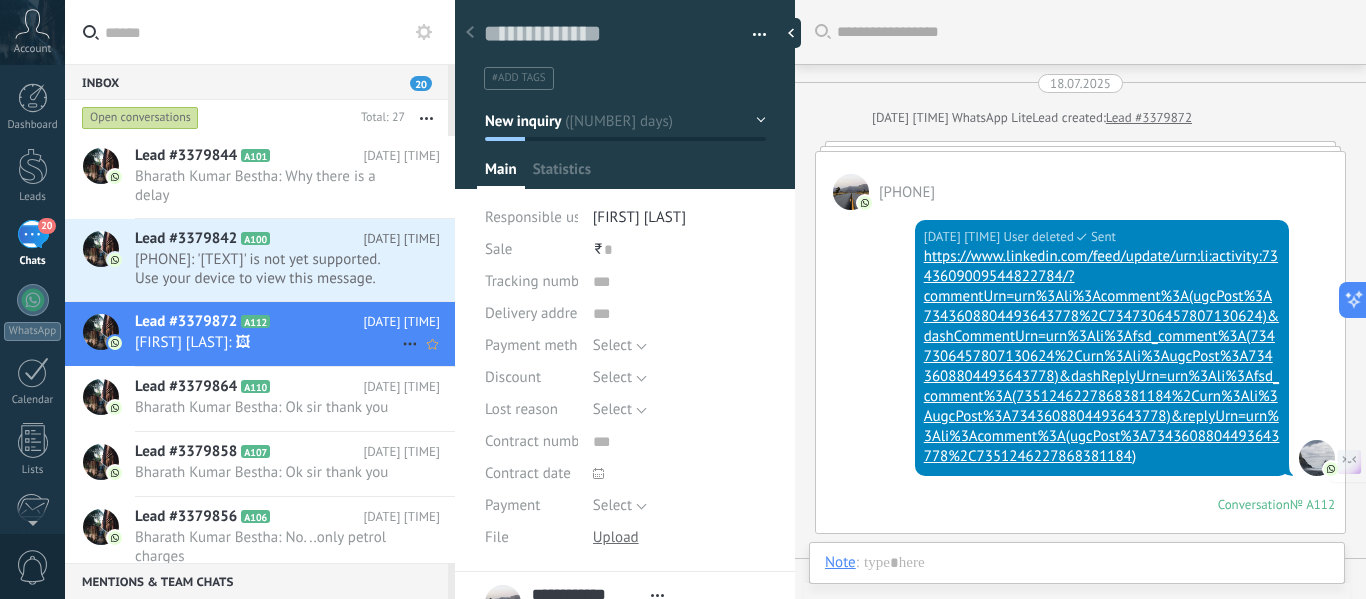 scroll, scrollTop: 3134, scrollLeft: 0, axis: vertical 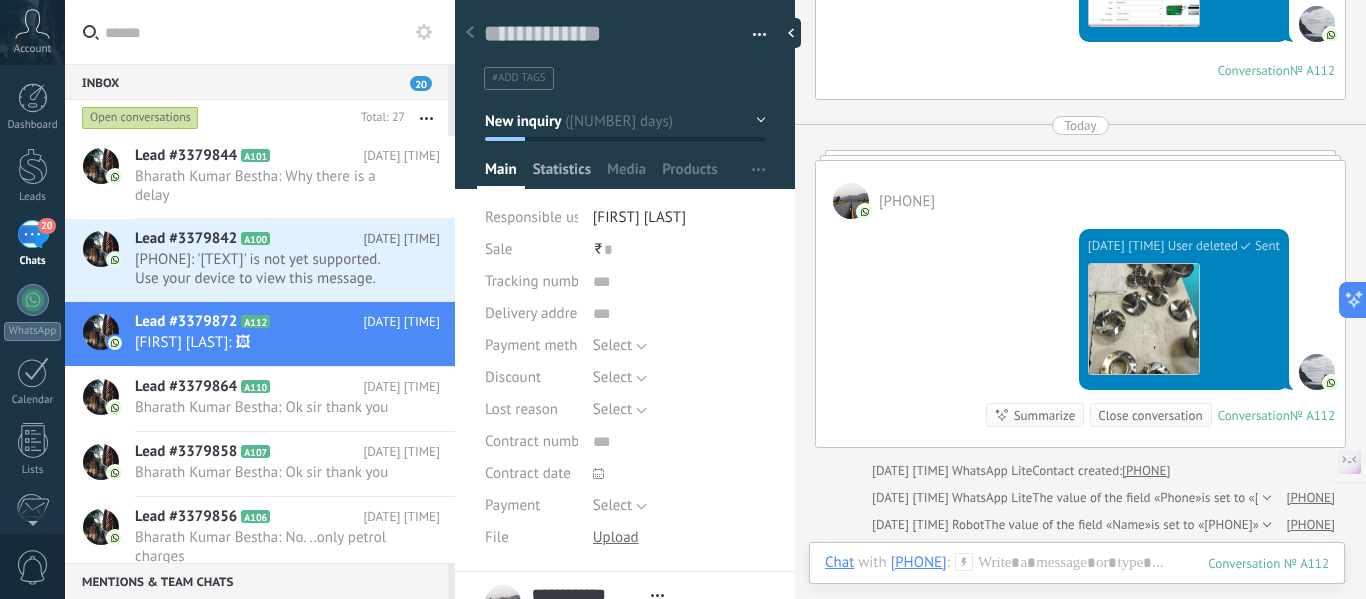 click on "Statistics" at bounding box center [562, 174] 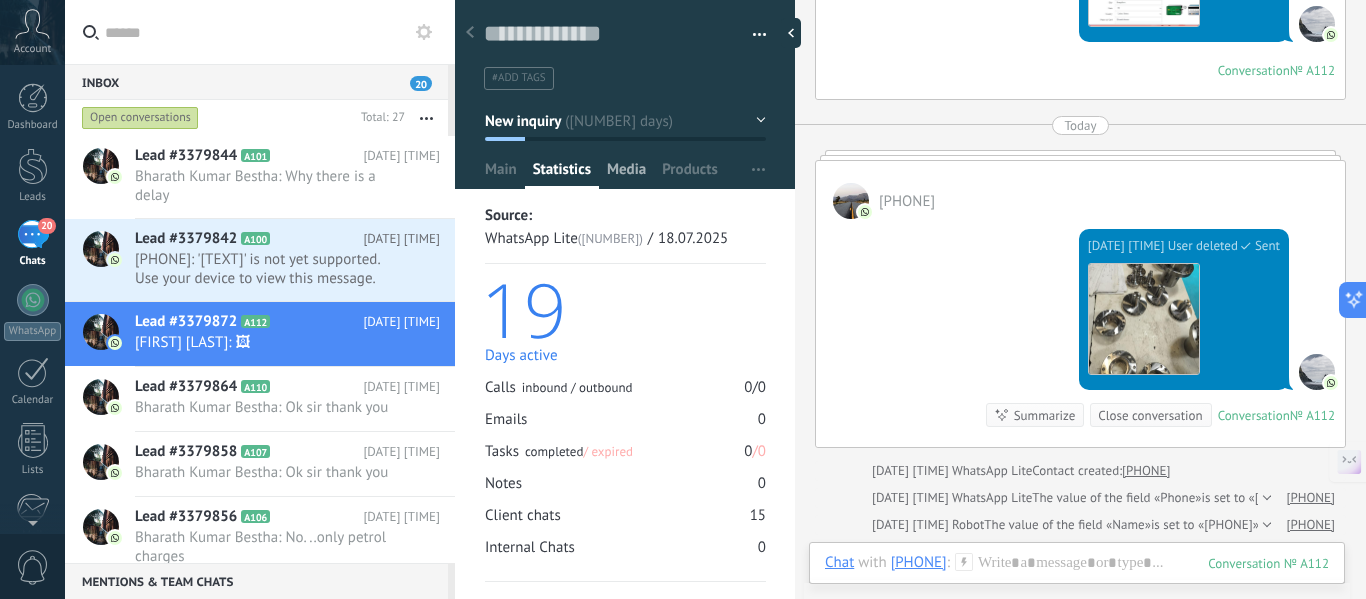 click on "Media" at bounding box center [626, 174] 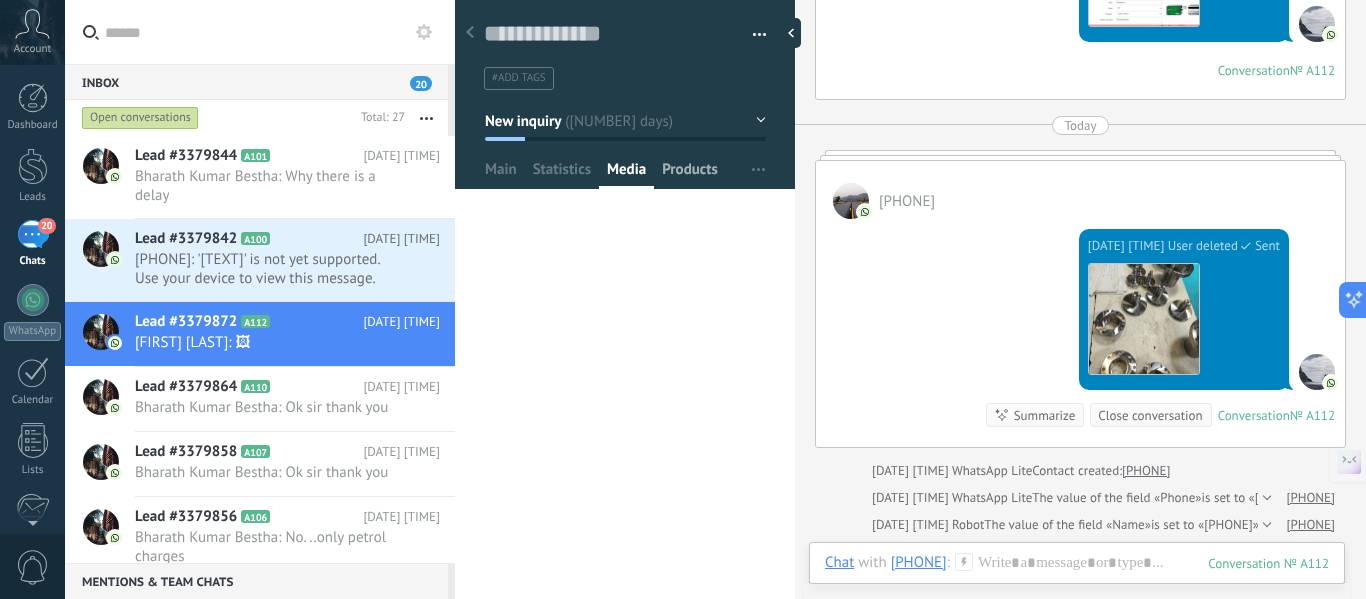 click on "Products" at bounding box center [690, 174] 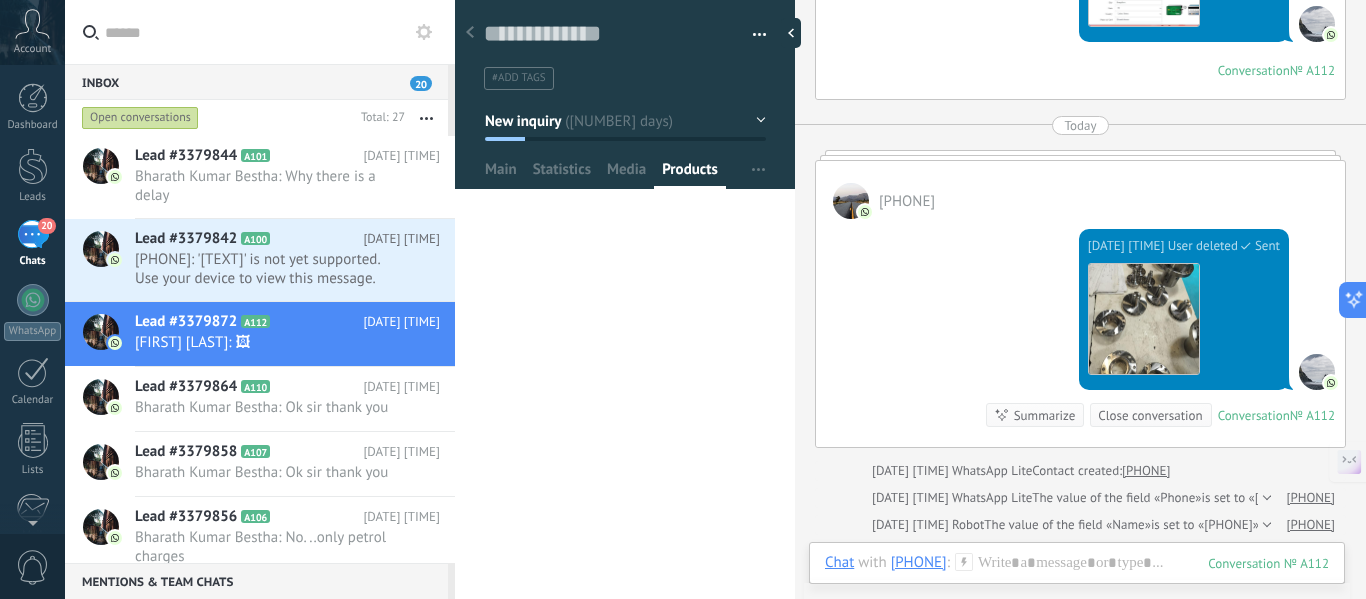 click at bounding box center [585, 139] 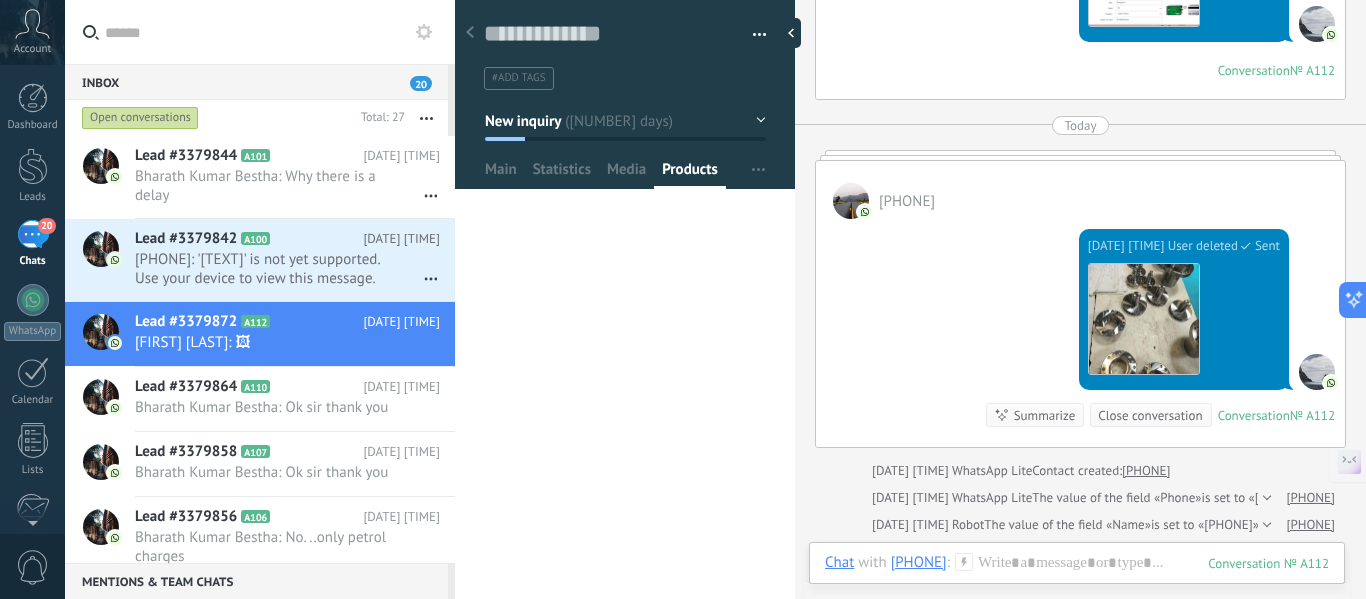 click on "20" at bounding box center [33, 234] 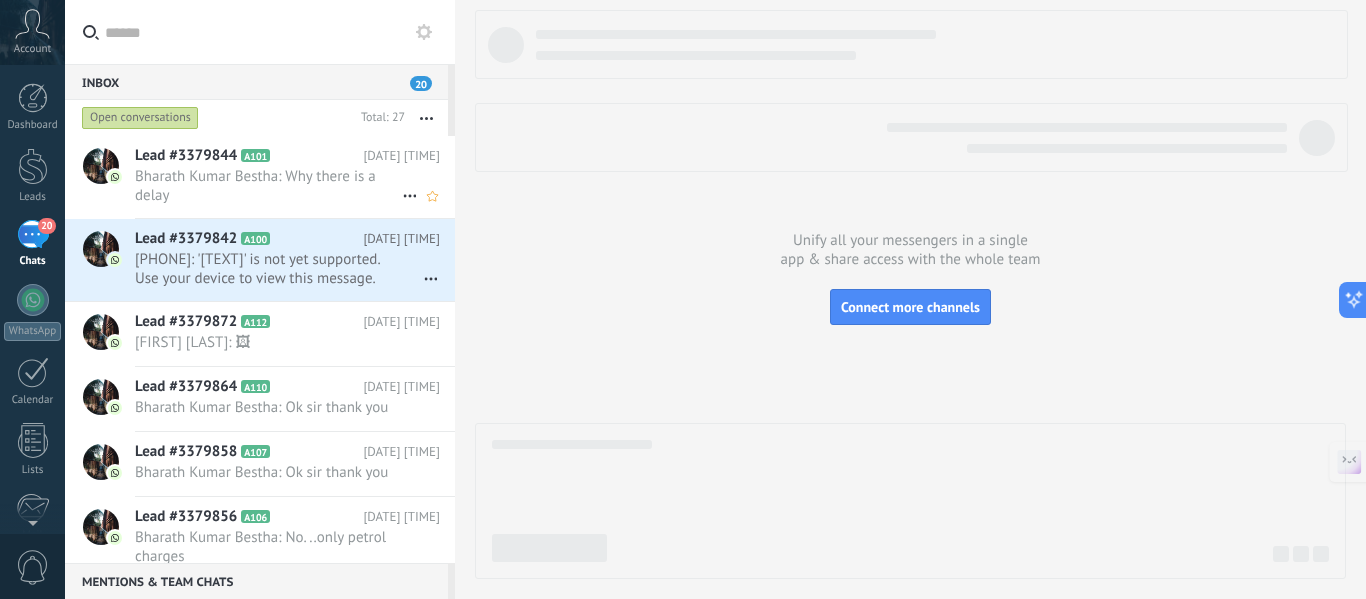 click on "Bharath Kumar Bestha: Why there is a delay" at bounding box center (268, 186) 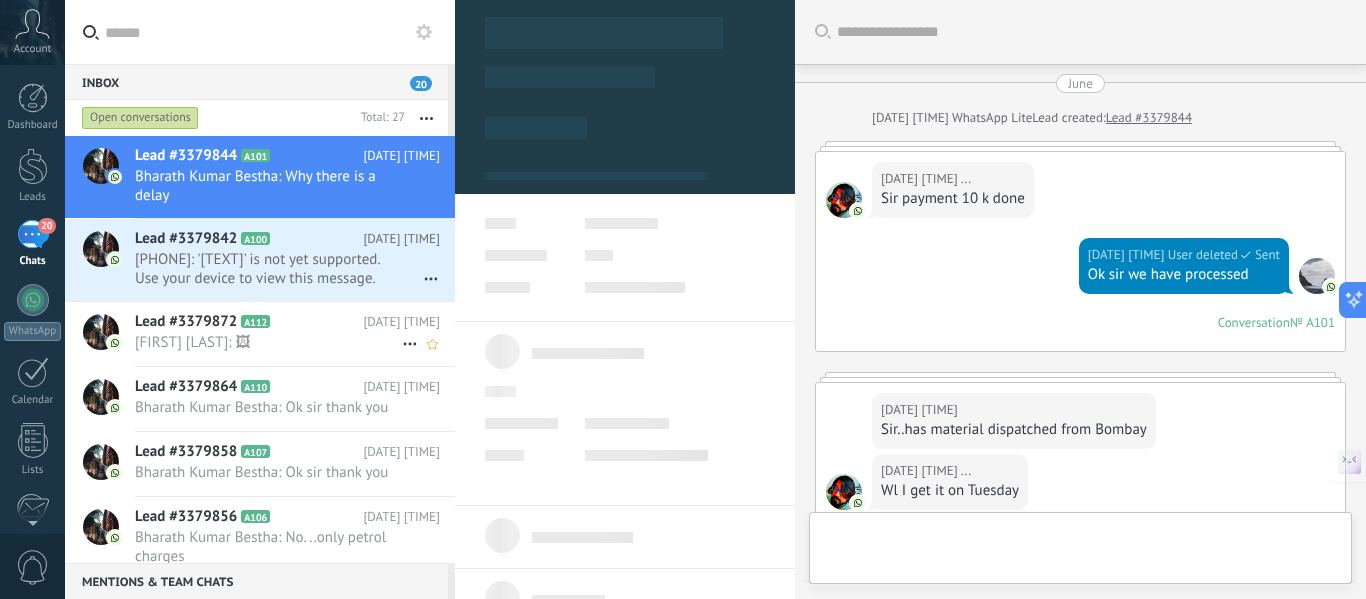 click on "[FIRST] [LAST]: 🖼" at bounding box center (268, 342) 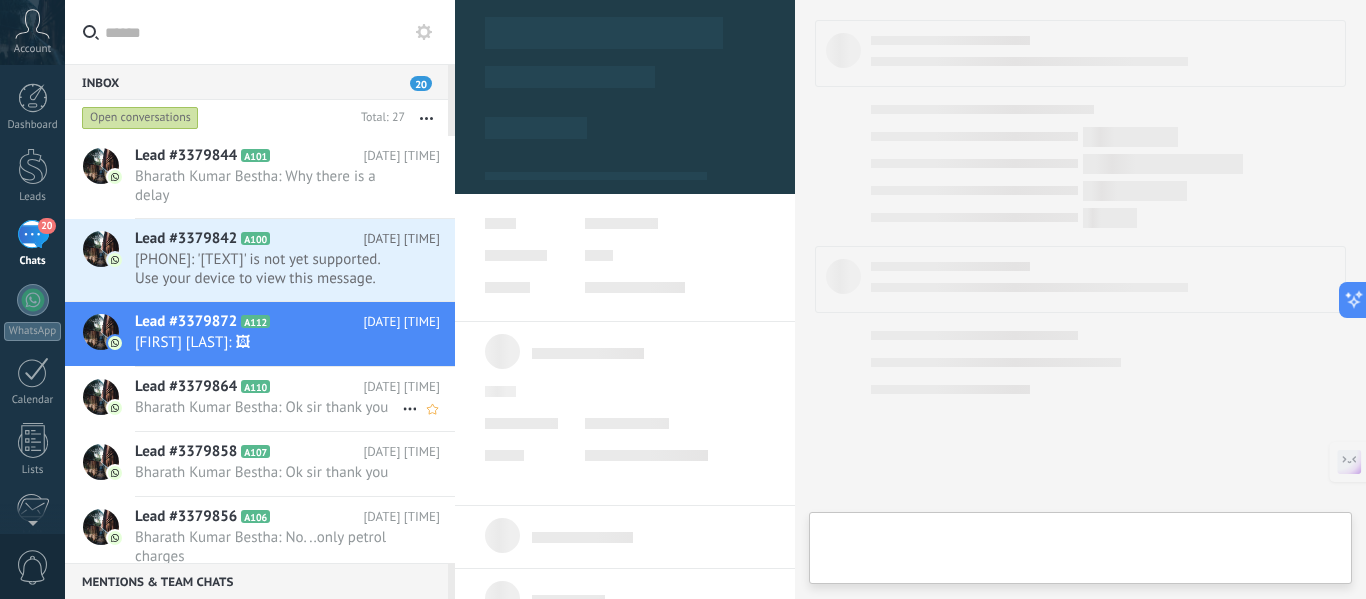 scroll, scrollTop: 30, scrollLeft: 0, axis: vertical 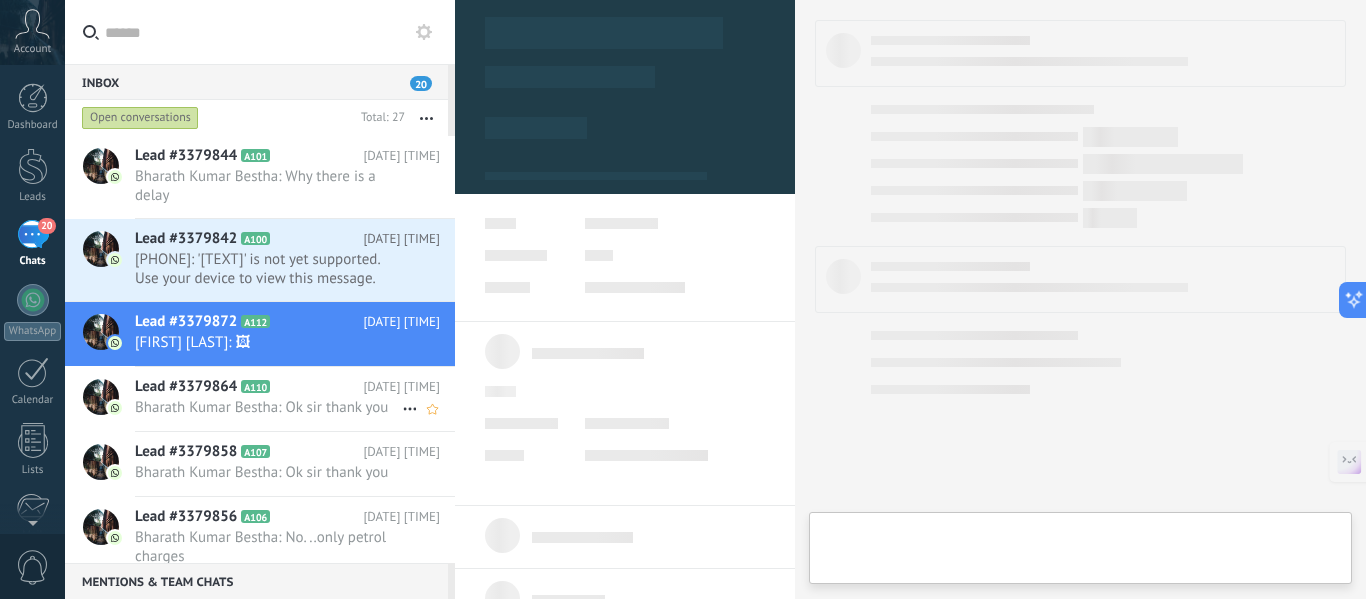 click on "Lead #3379864
A110" at bounding box center (249, 387) 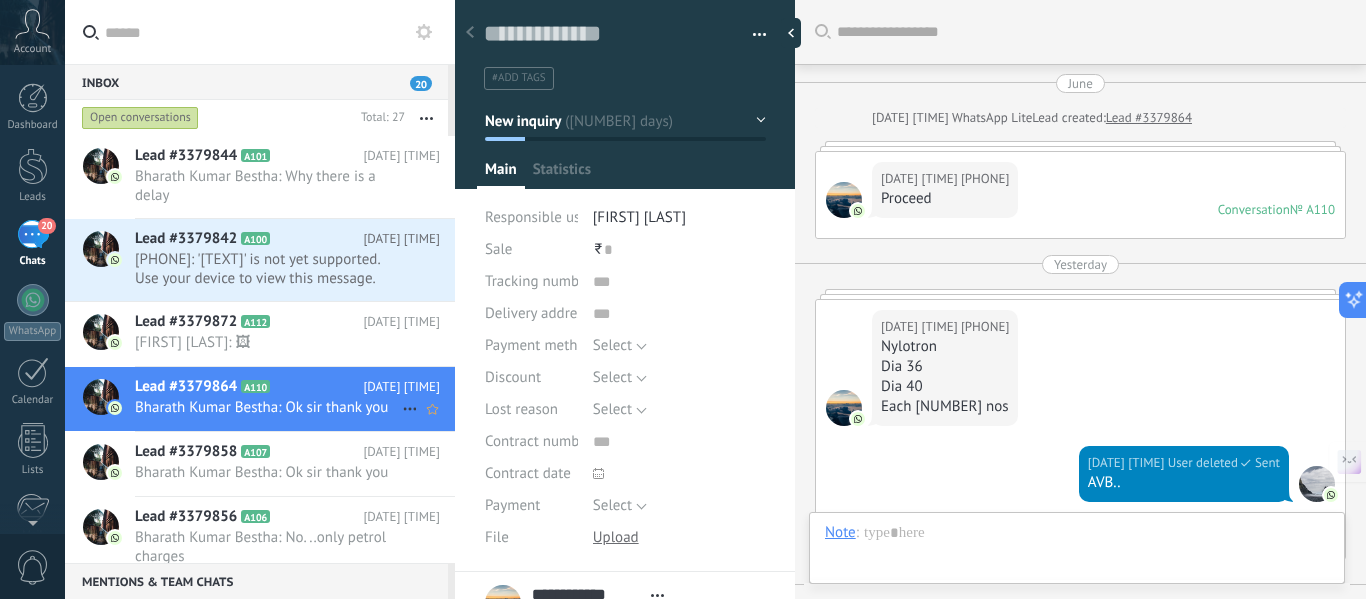 scroll, scrollTop: 30, scrollLeft: 0, axis: vertical 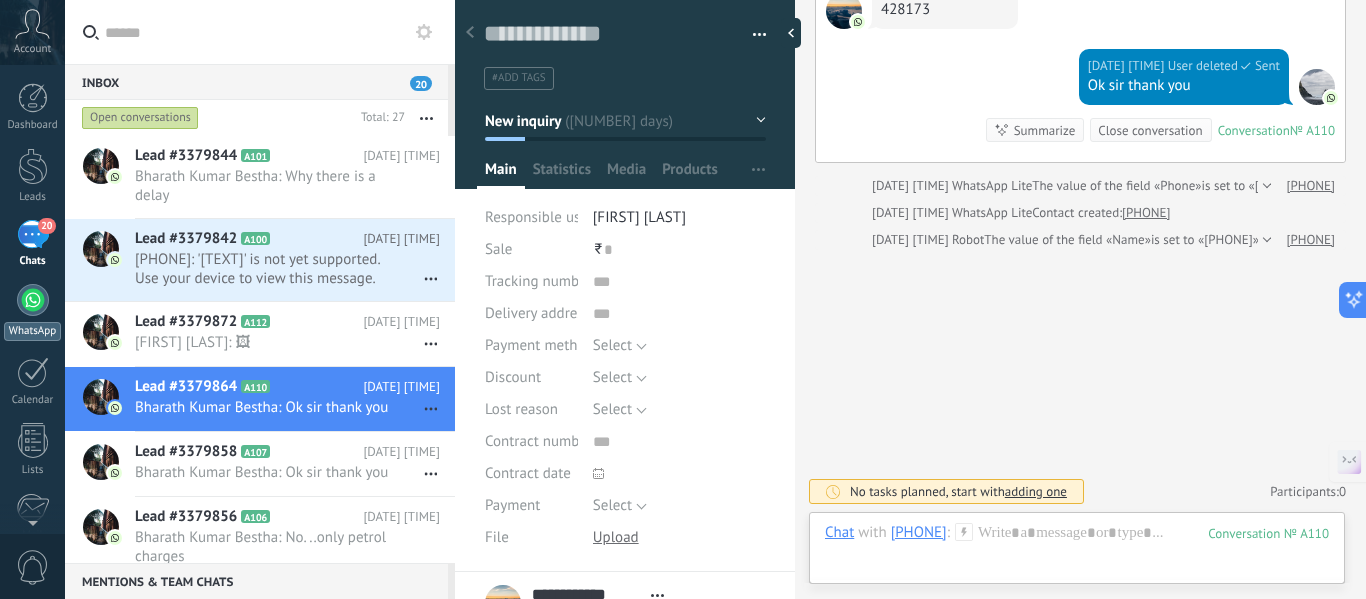 click on "WhatsApp" at bounding box center (32, 331) 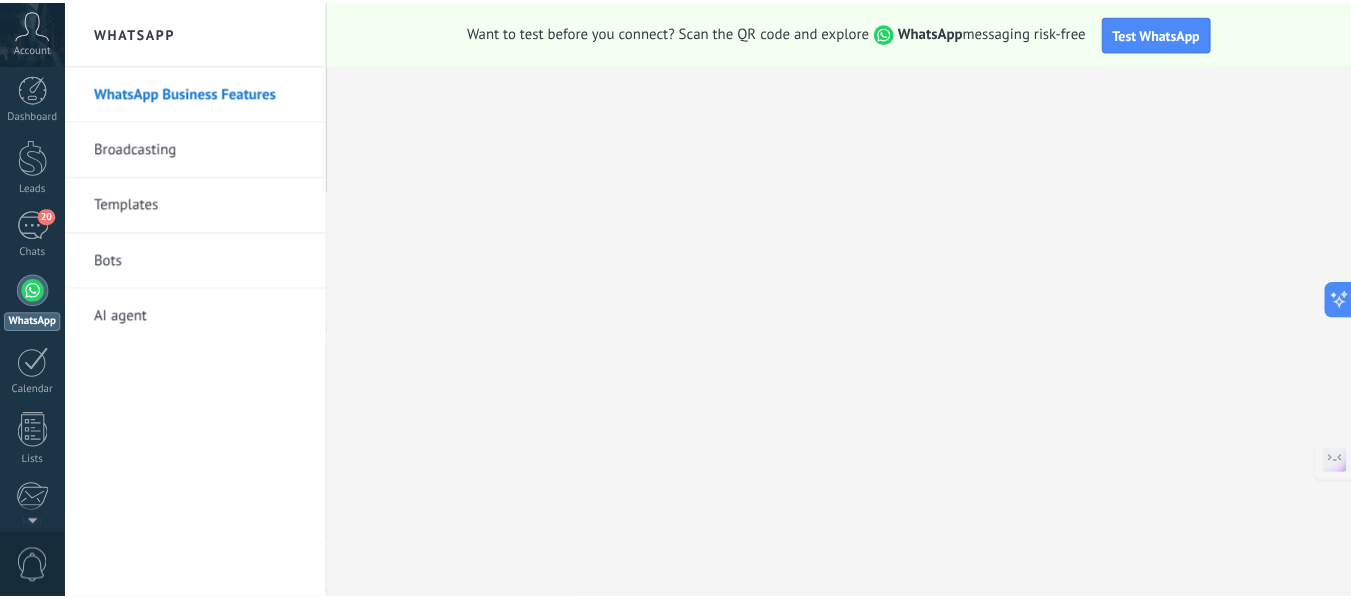 scroll, scrollTop: 0, scrollLeft: 0, axis: both 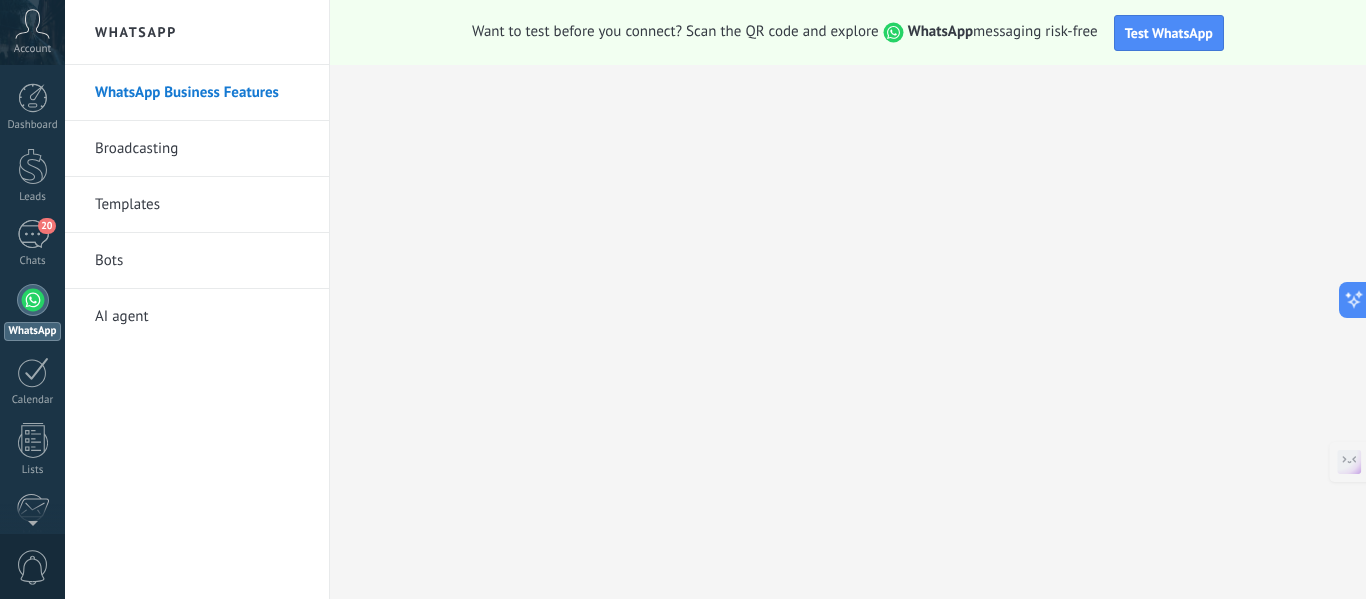 click on "Templates" at bounding box center [202, 205] 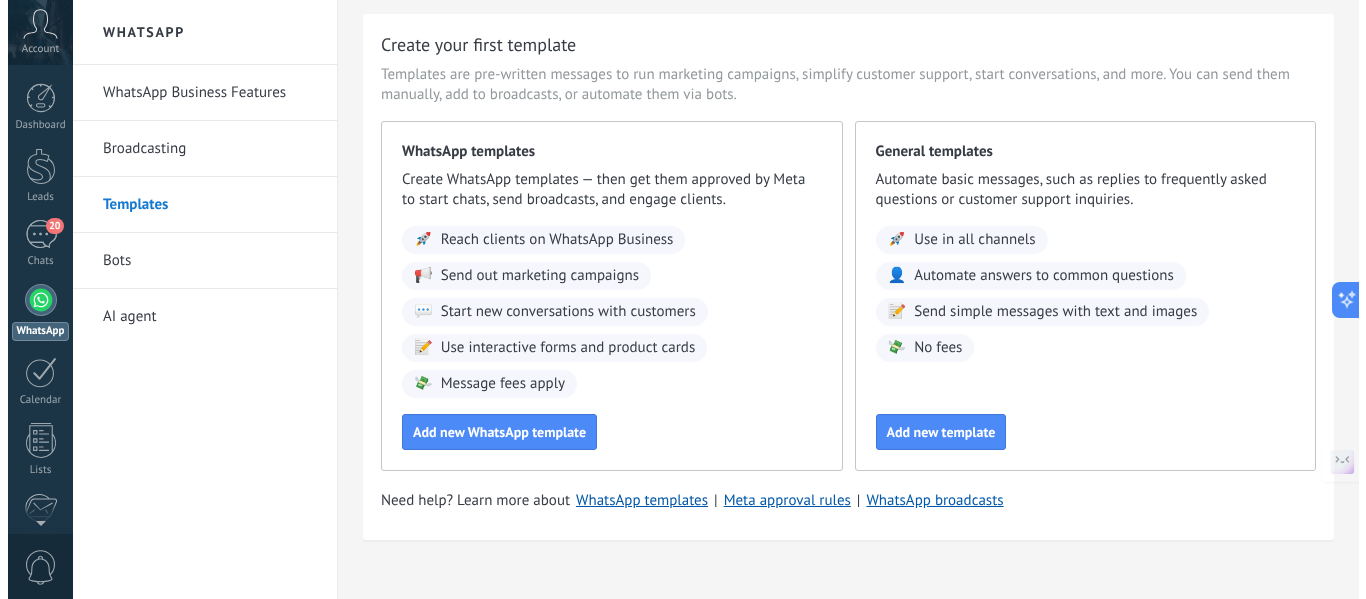 scroll, scrollTop: 76, scrollLeft: 0, axis: vertical 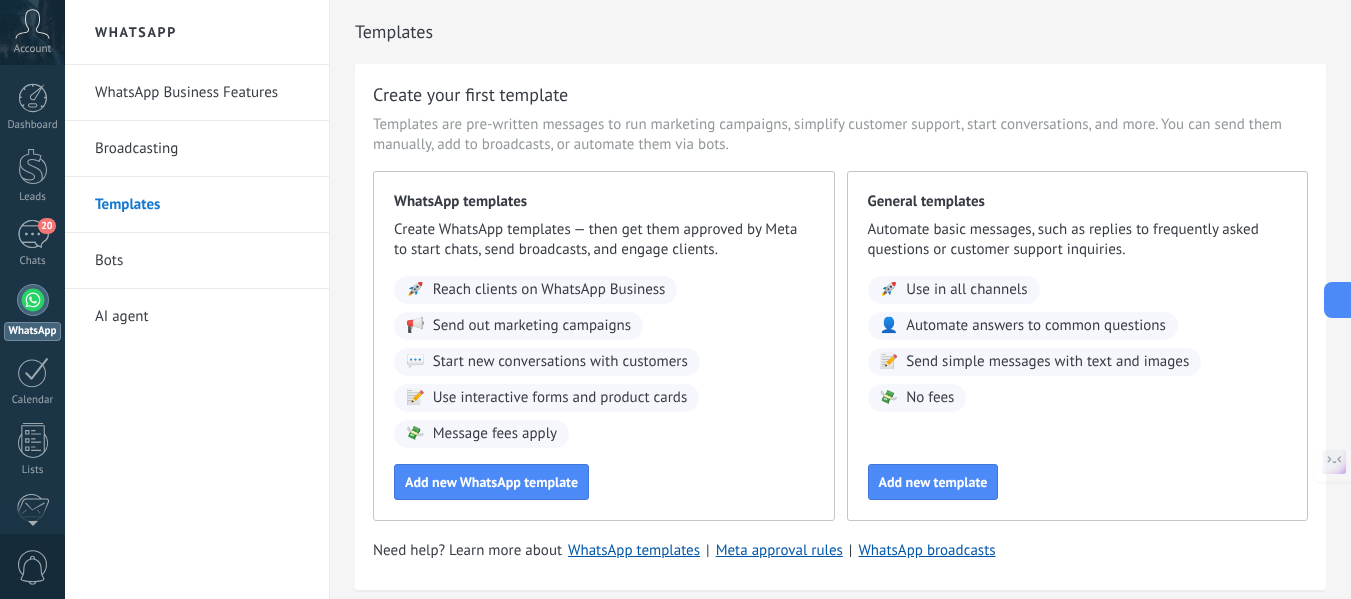click on "Broadcasting" at bounding box center (202, 149) 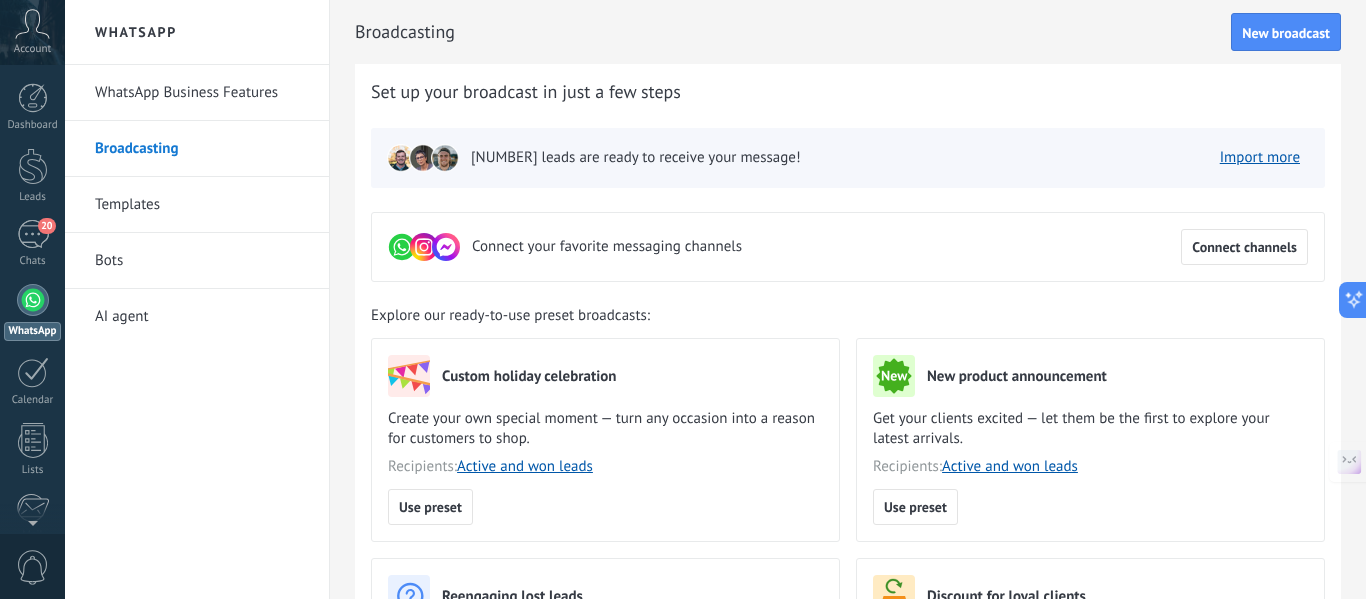 click on "WhatsApp Business Features" at bounding box center (202, 93) 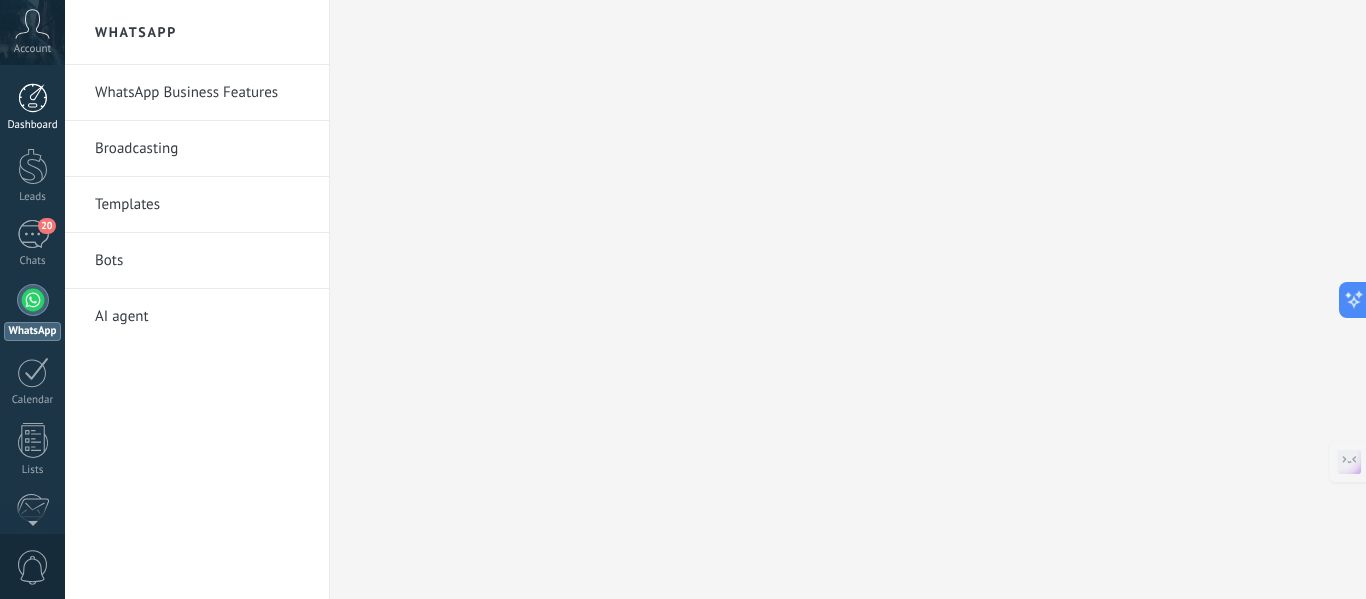click on "Dashboard" at bounding box center [32, 107] 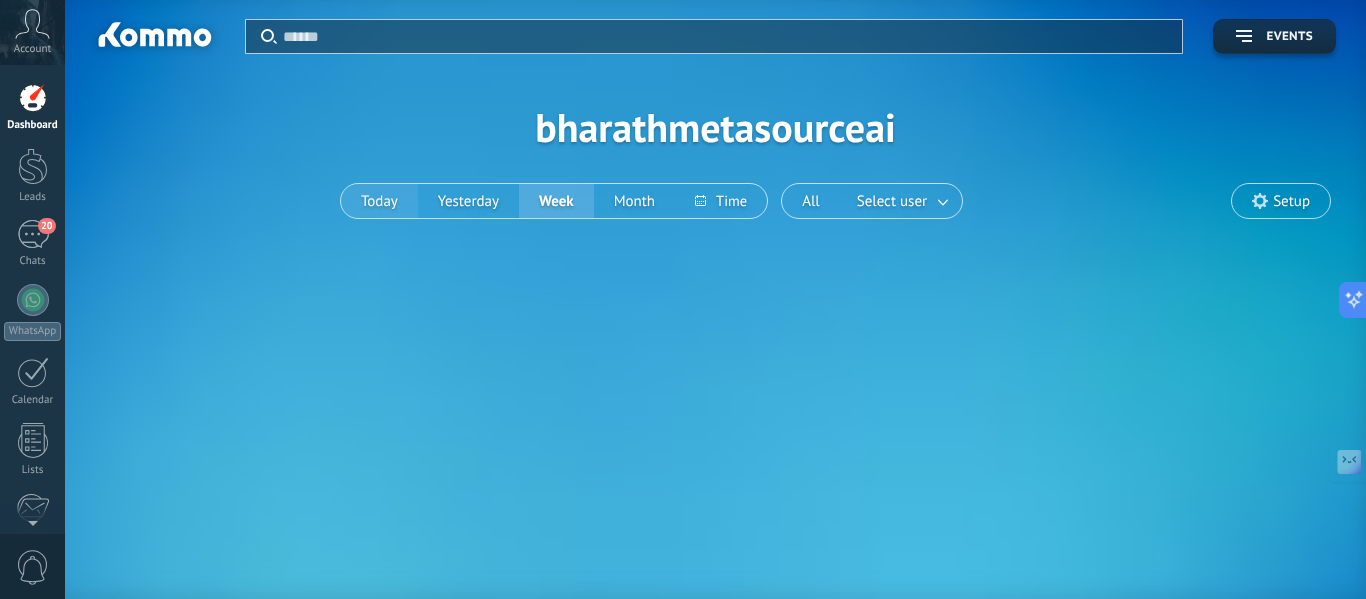 click on "Today" at bounding box center (379, 201) 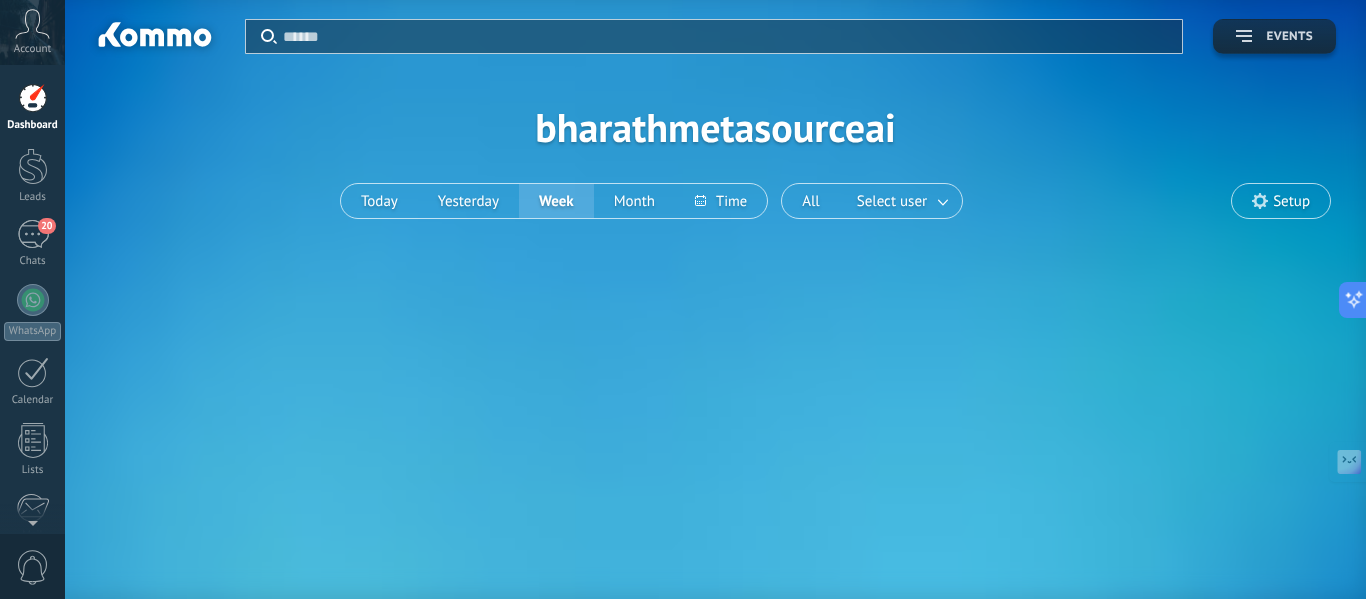 click on "Events" at bounding box center (1290, 37) 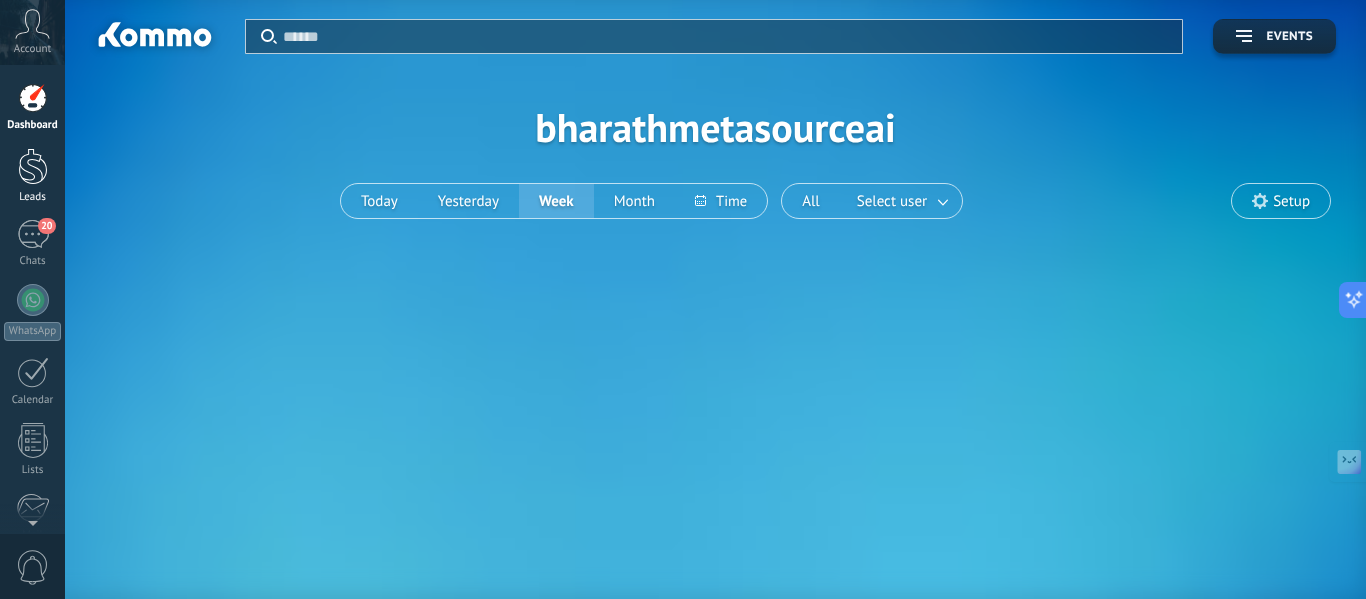 click on "Leads" at bounding box center (32, 176) 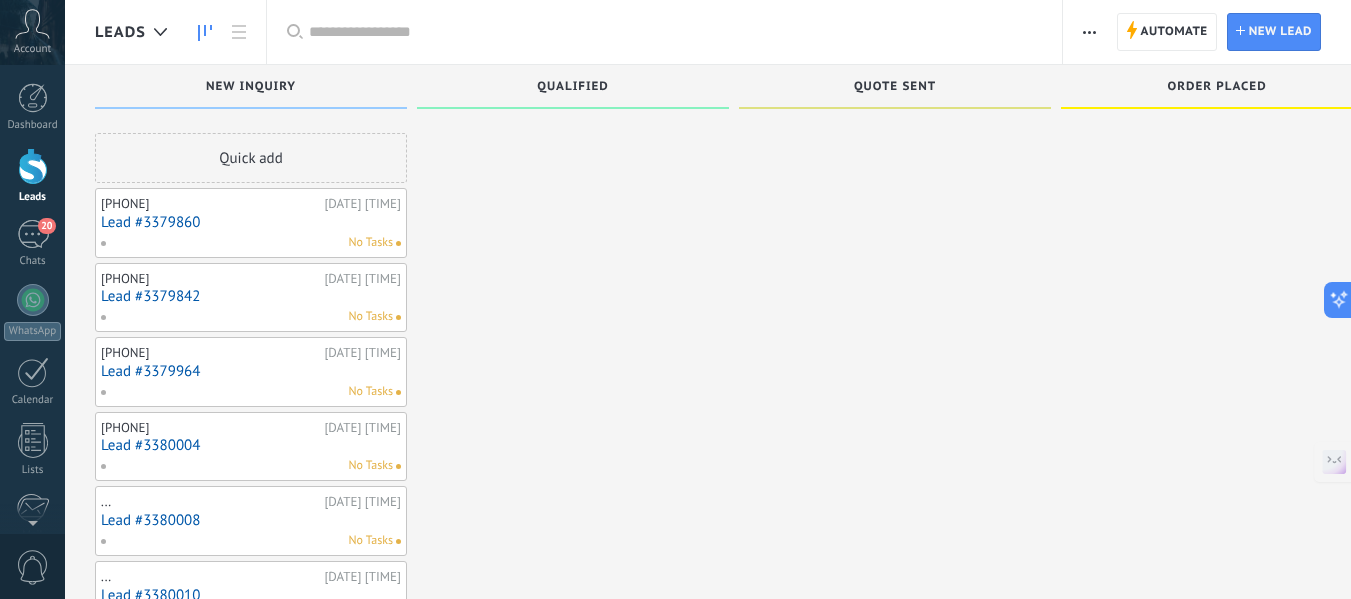 click on "Lead #3379860" at bounding box center [251, 222] 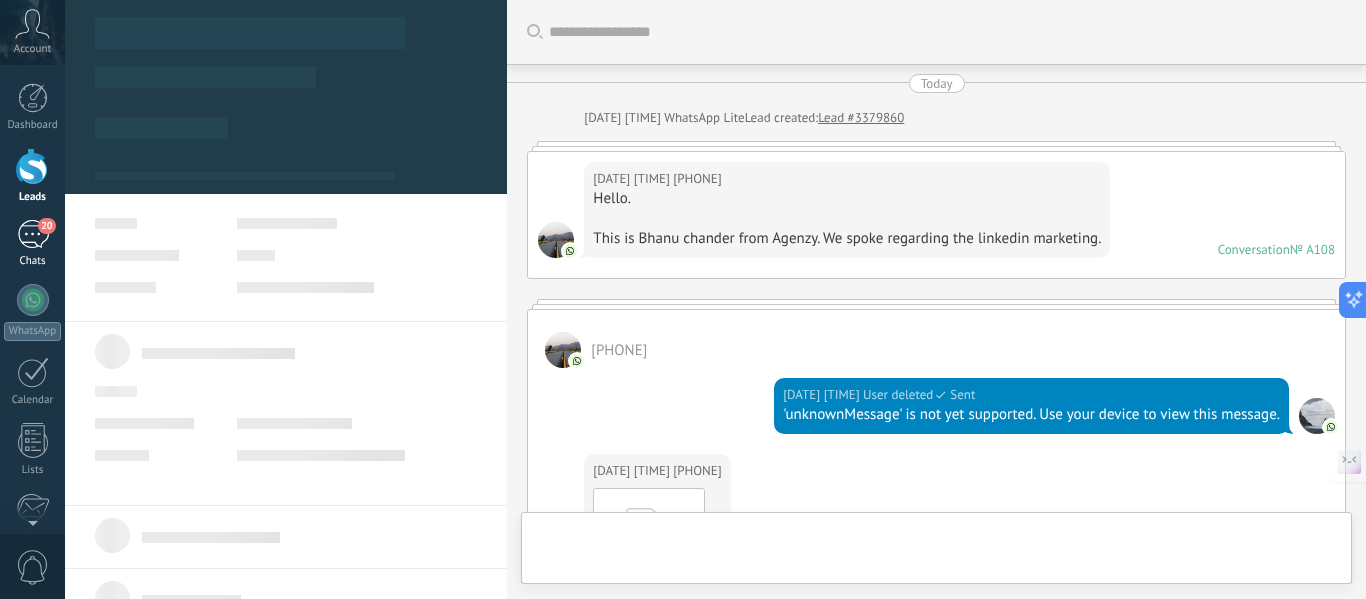 scroll, scrollTop: 473, scrollLeft: 0, axis: vertical 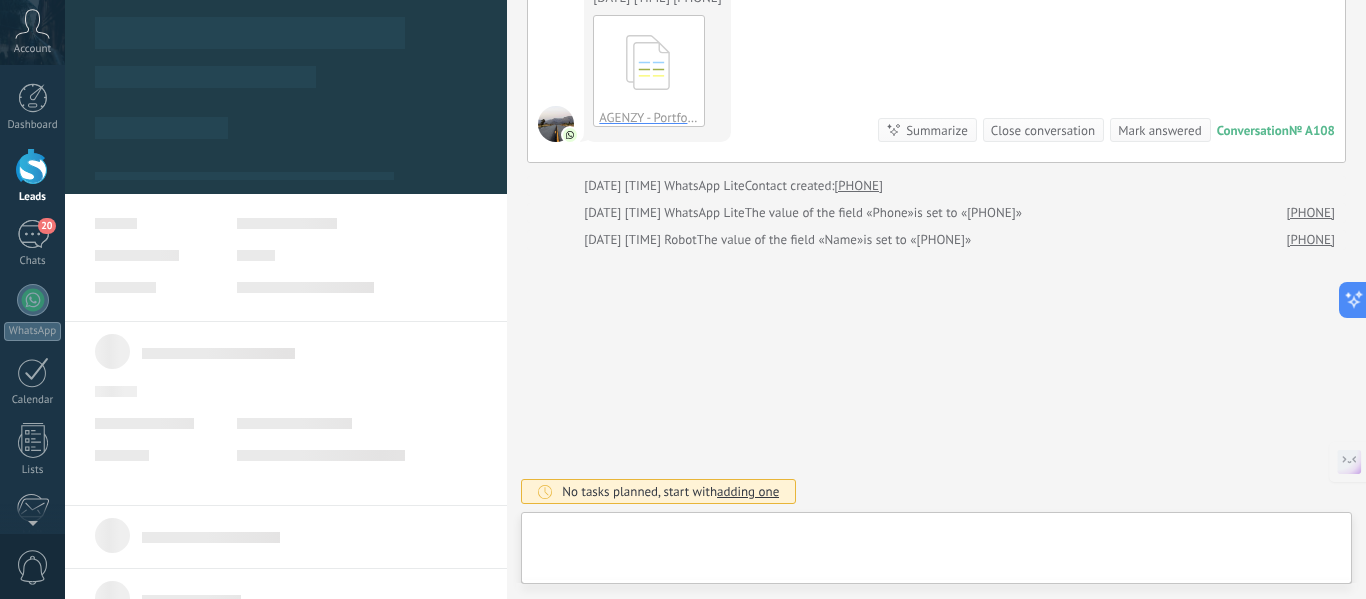 type on "**********" 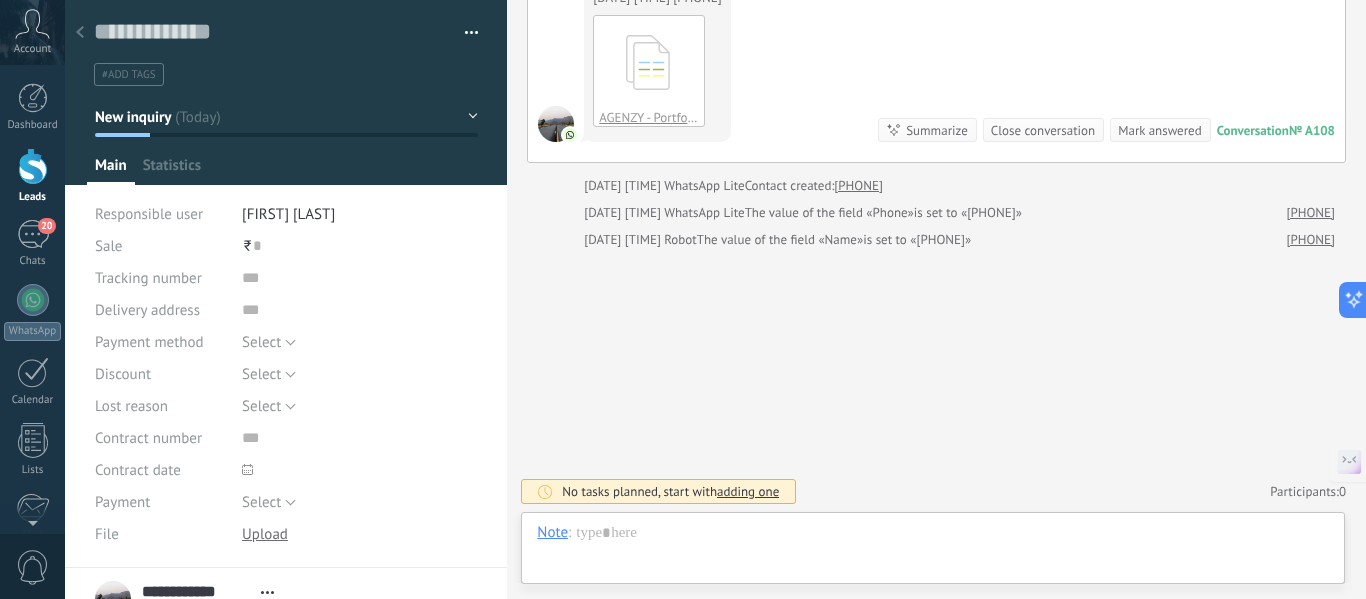 scroll, scrollTop: 30, scrollLeft: 0, axis: vertical 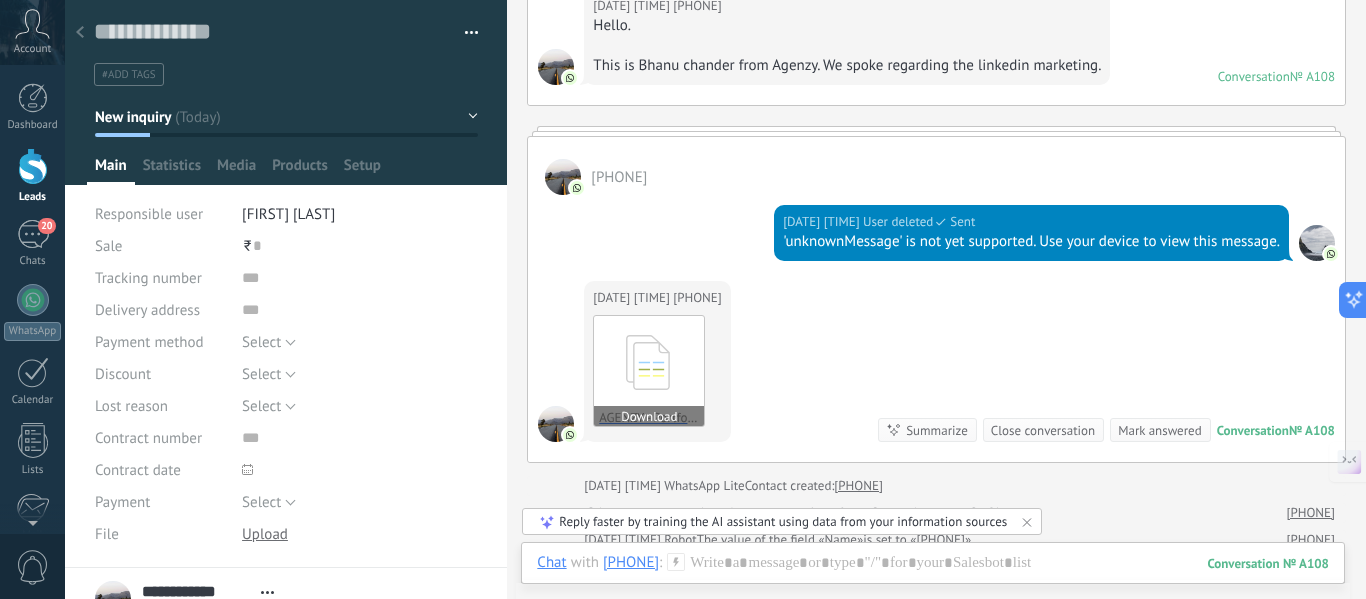 click 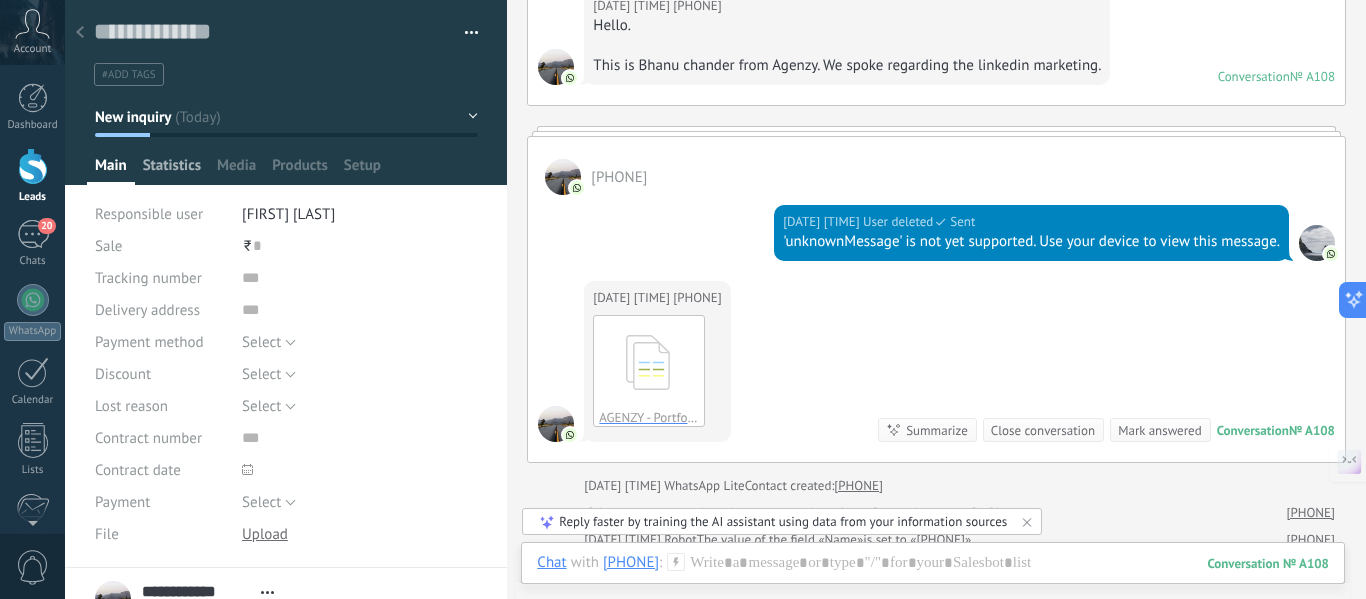 click on "Statistics" at bounding box center [172, 170] 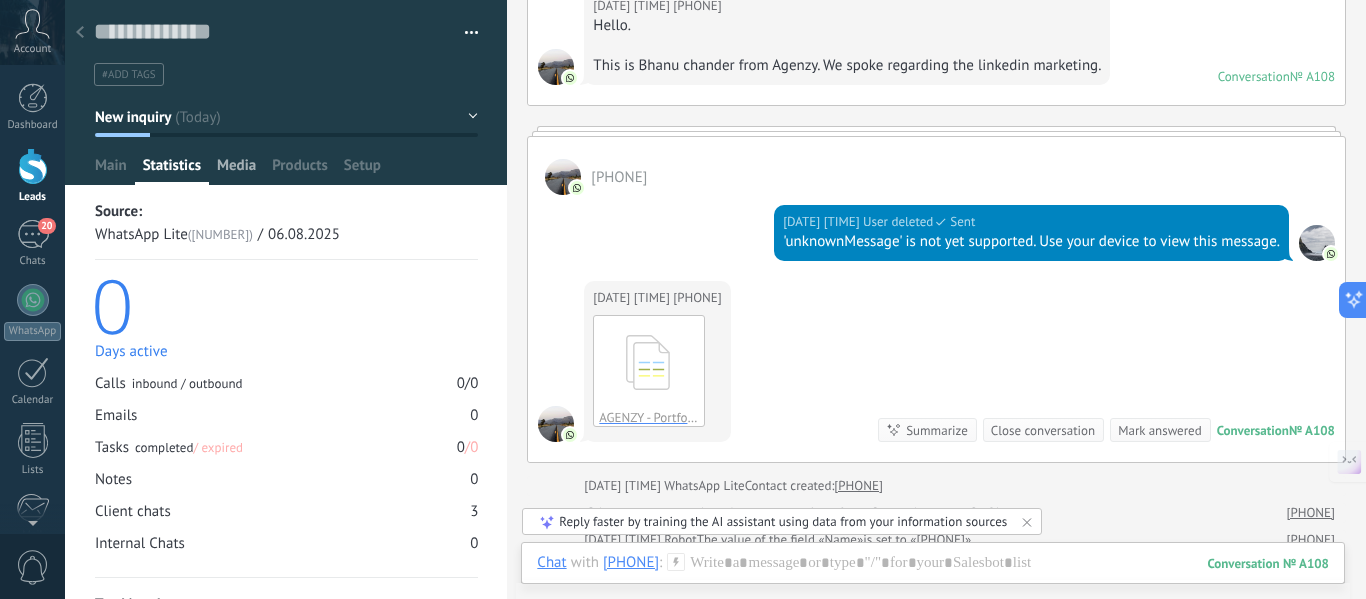 click on "Media" at bounding box center (236, 170) 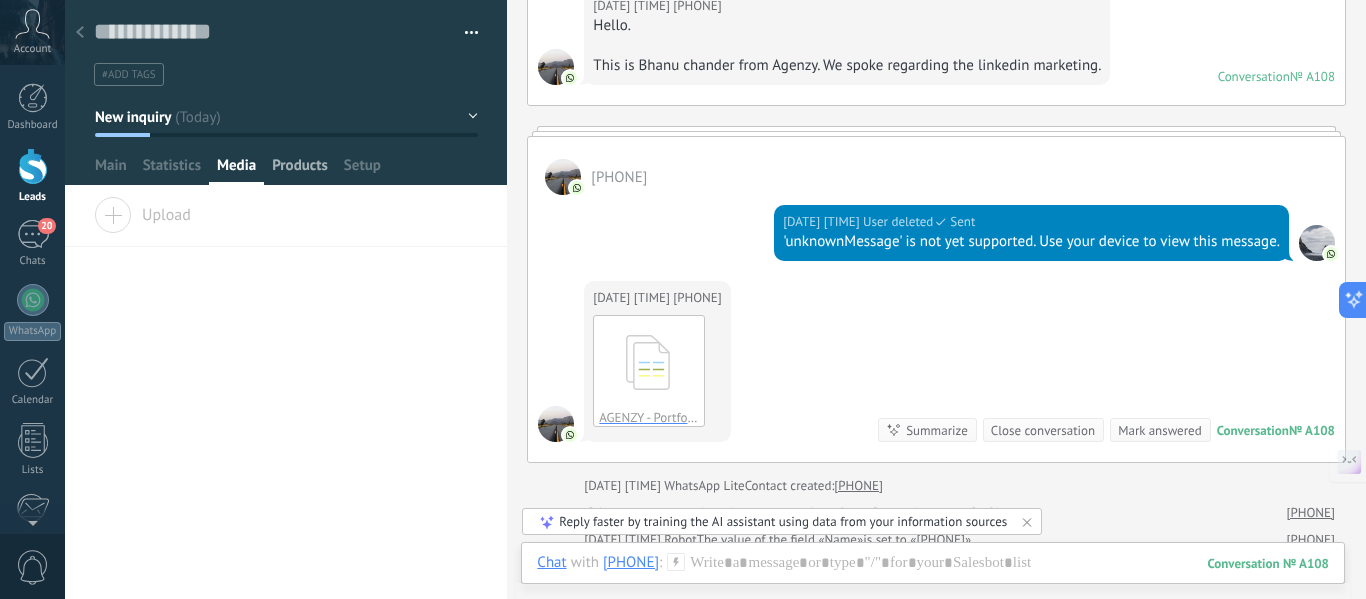 click on "Products" at bounding box center [300, 170] 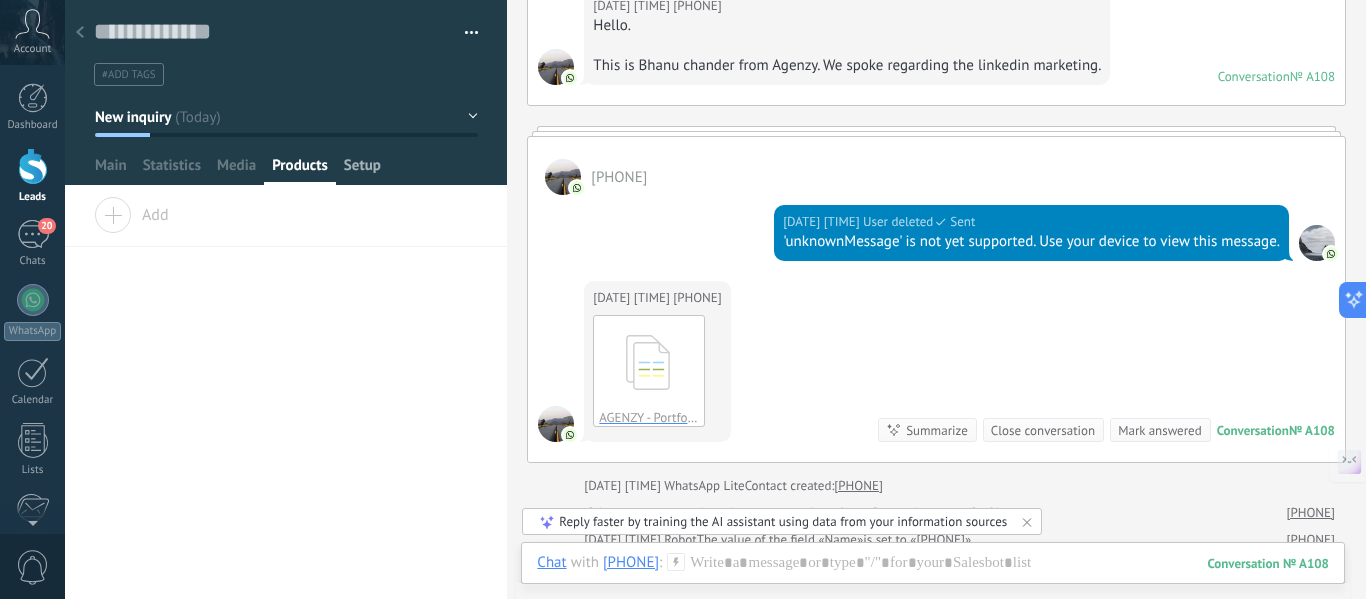 click on "Setup" at bounding box center [362, 170] 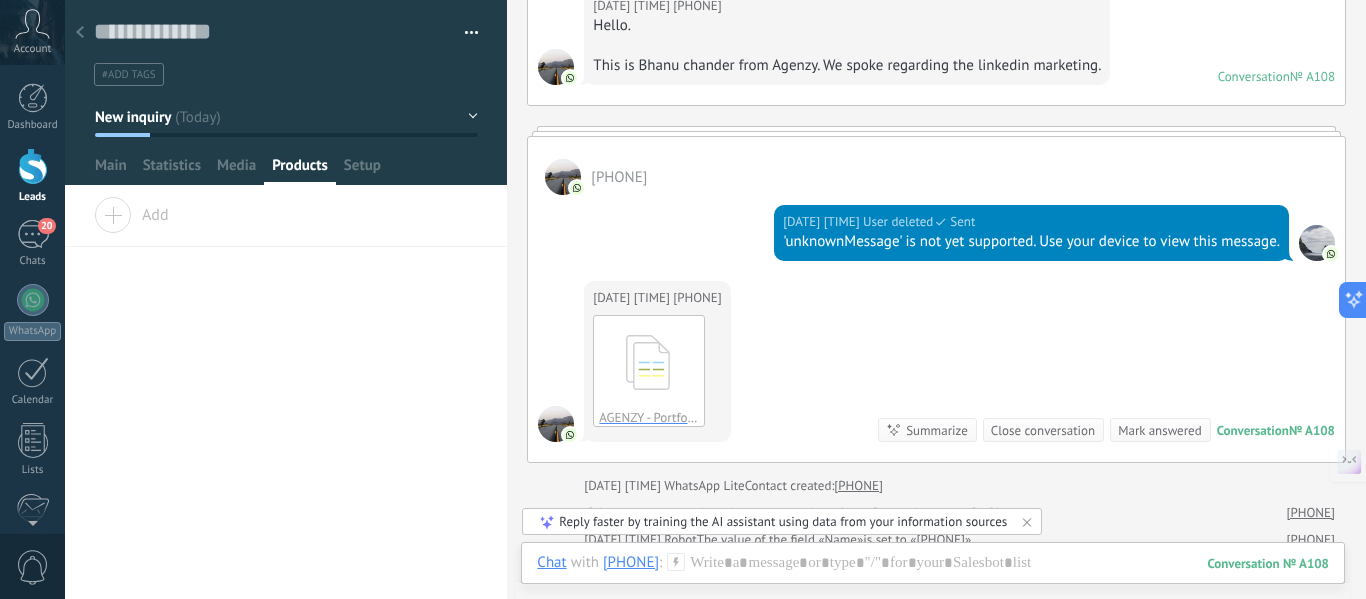 click at bounding box center [286, 92] 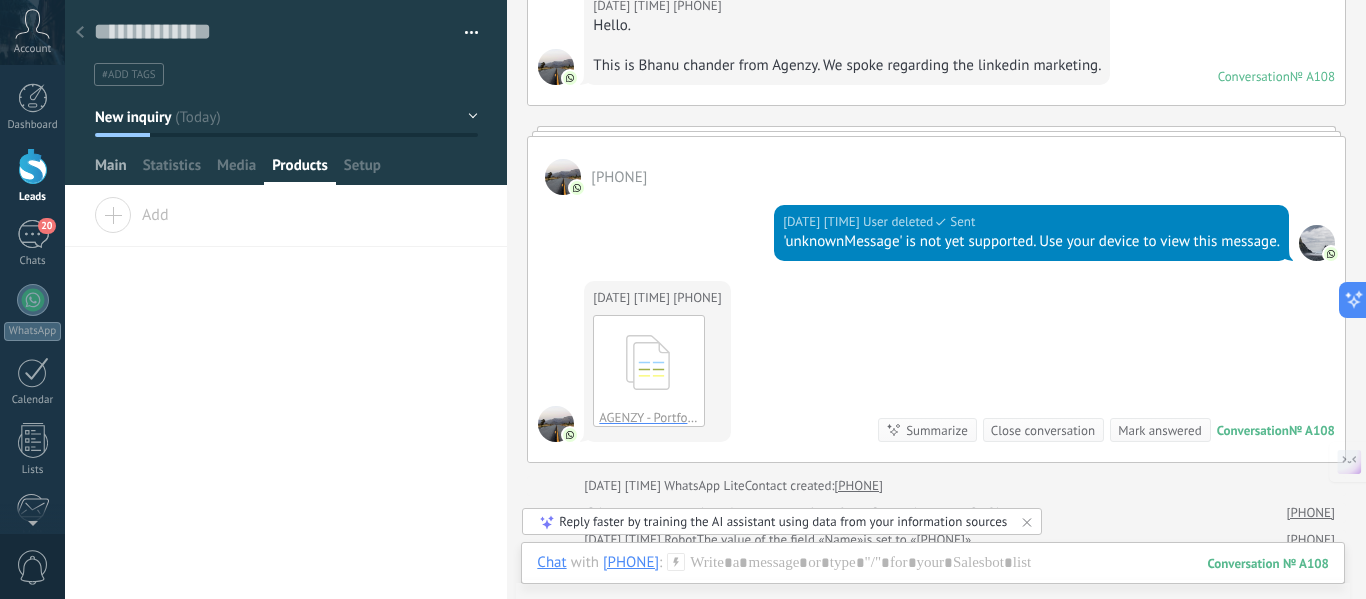click on "Main" at bounding box center (111, 170) 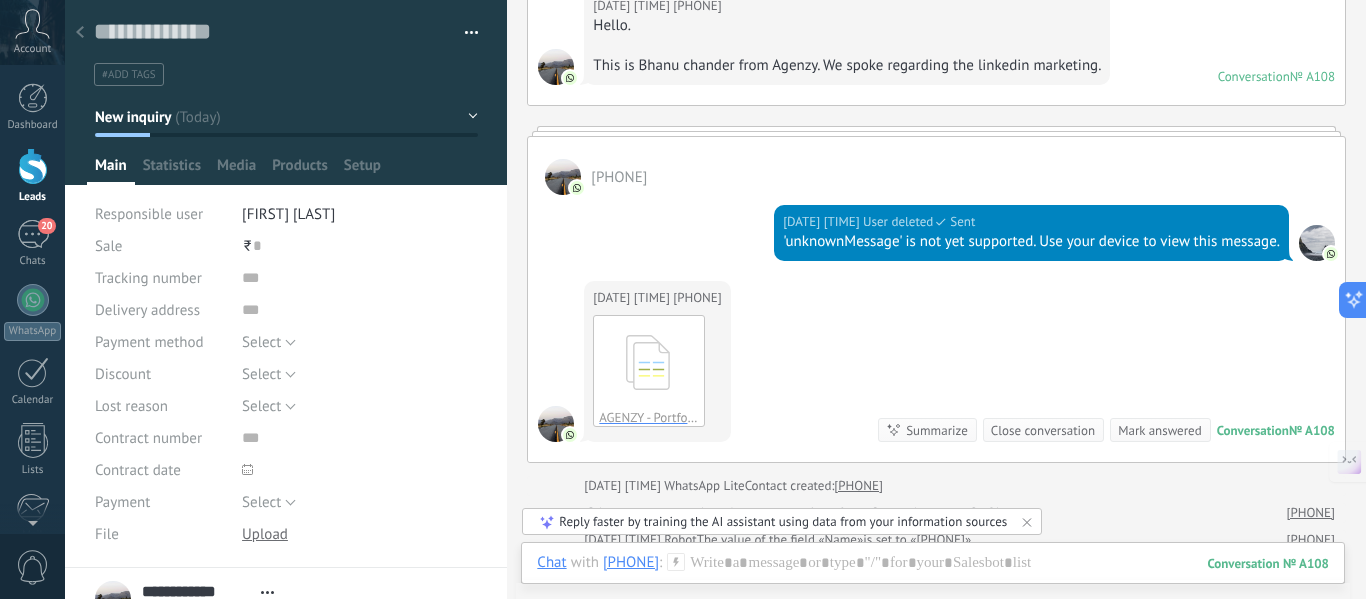 click on "Dashboard
Leads
[NUMBER]
Chats
WhatsApp
Customers" at bounding box center (32, 425) 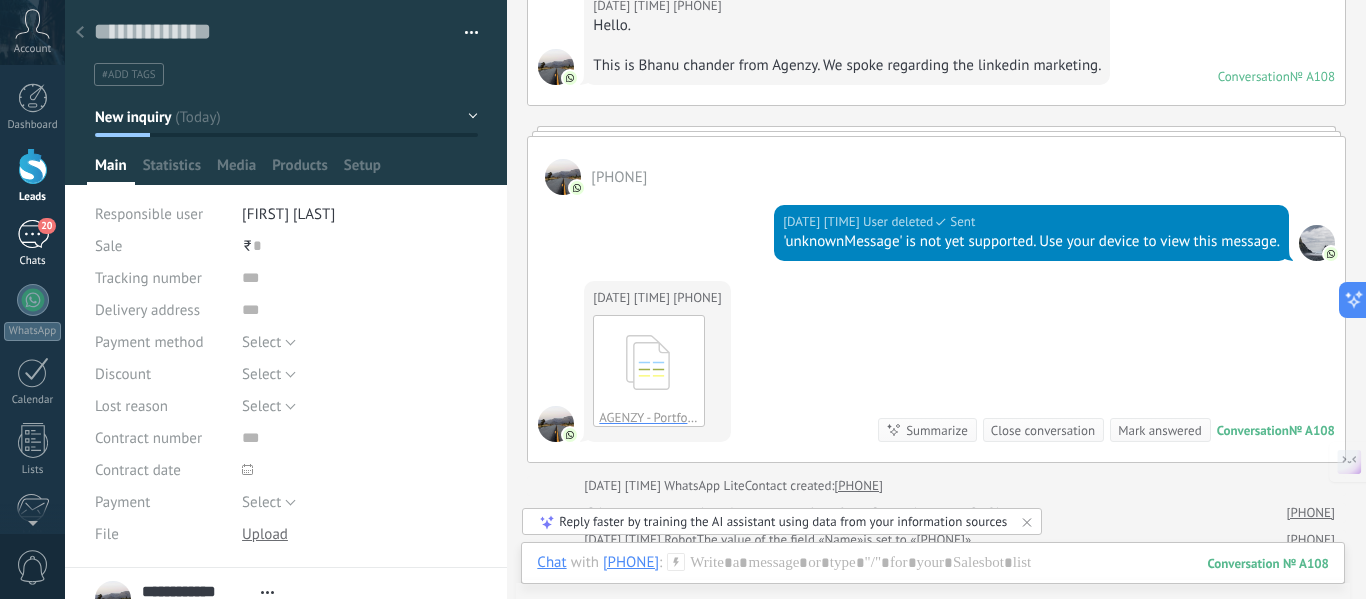 click on "20" at bounding box center [33, 234] 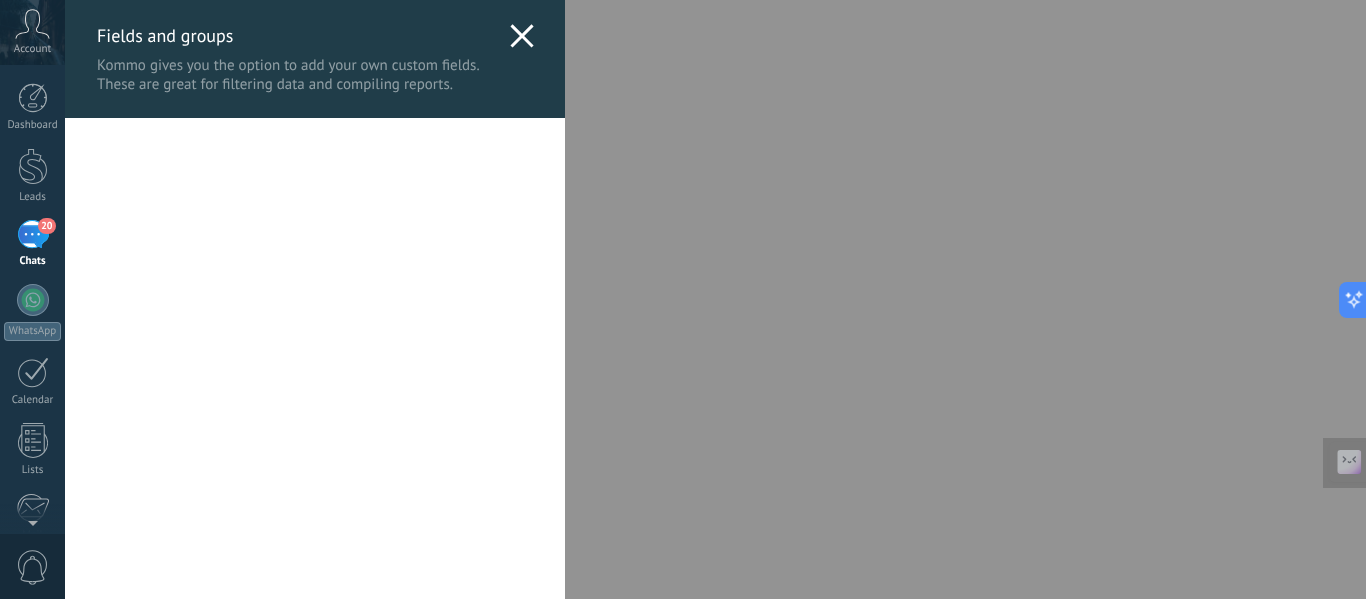 click on "Fields and groups Kommo gives you the option to add your own custom fields. These are great for filtering data and compiling reports." at bounding box center [683, 299] 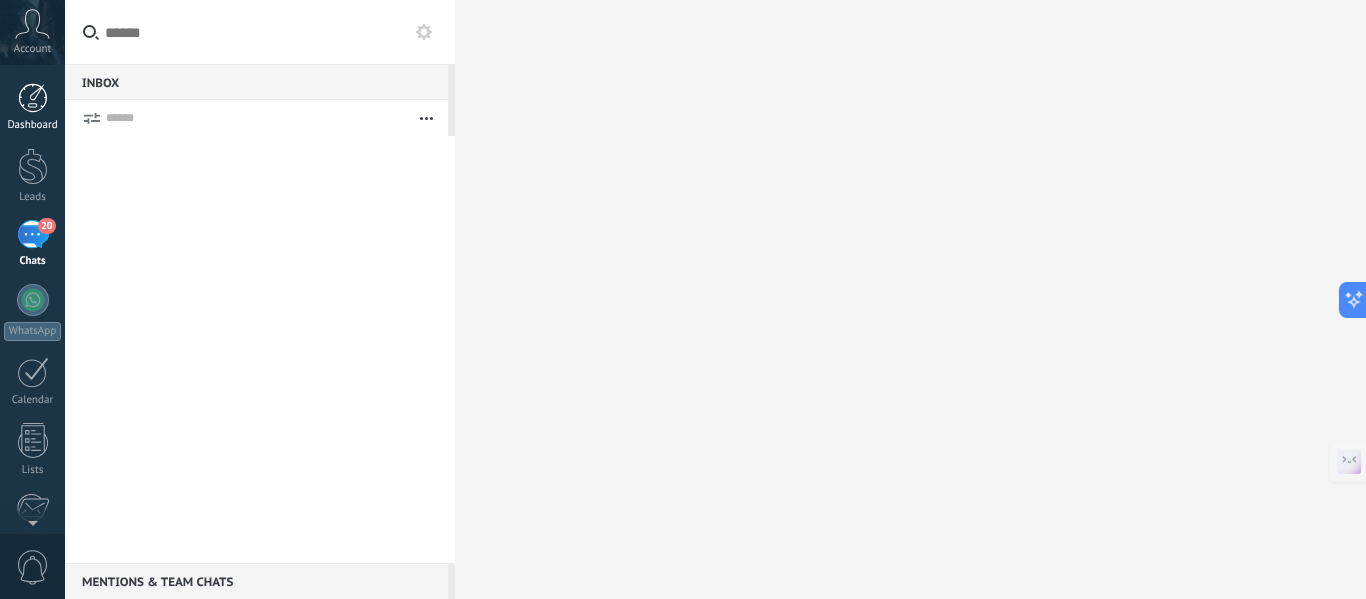 click on "Dashboard" at bounding box center [33, 125] 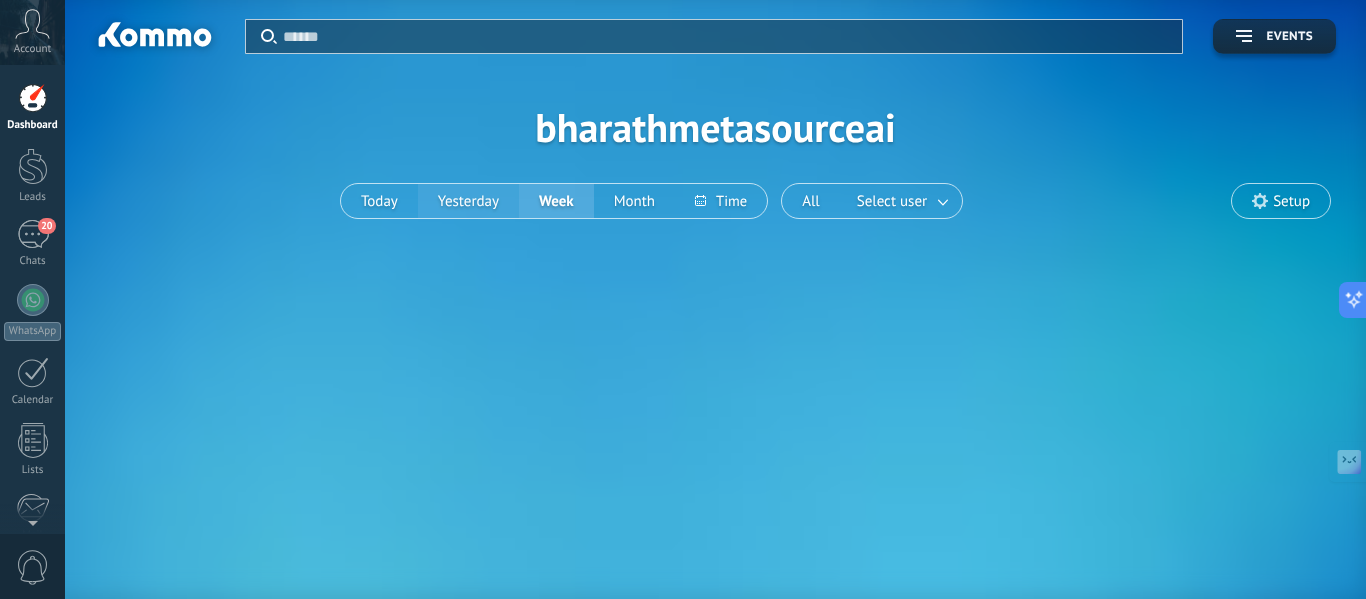 click on "Yesterday" at bounding box center [468, 201] 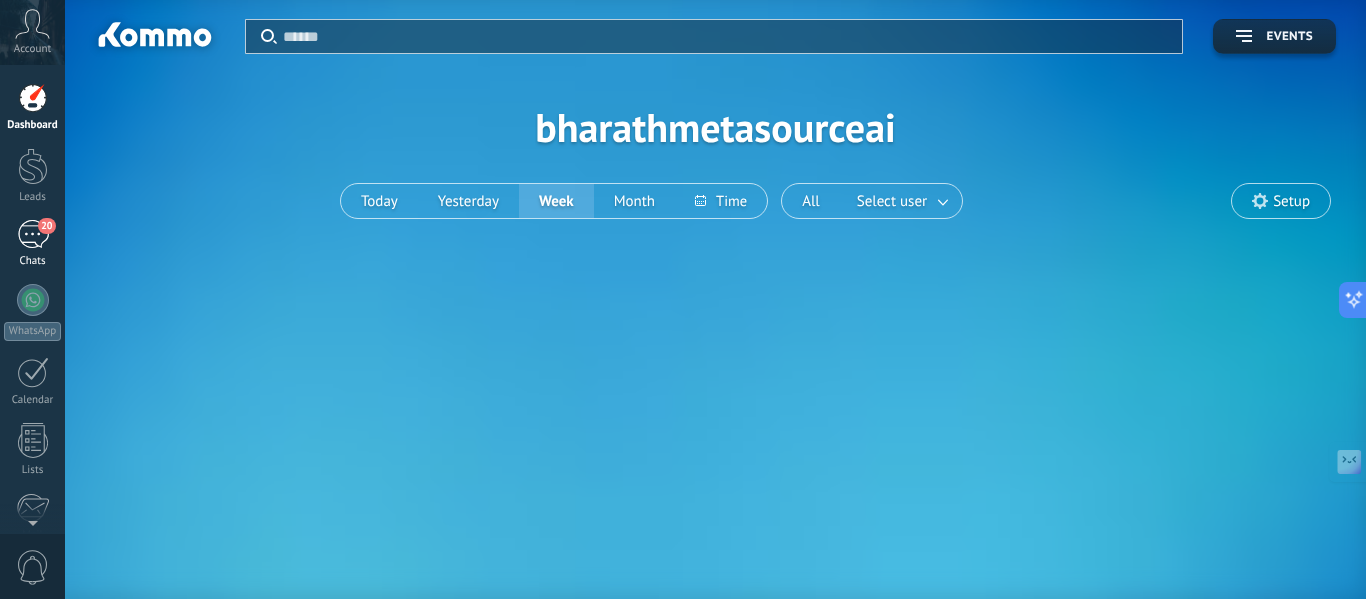 click on "20" at bounding box center [33, 234] 